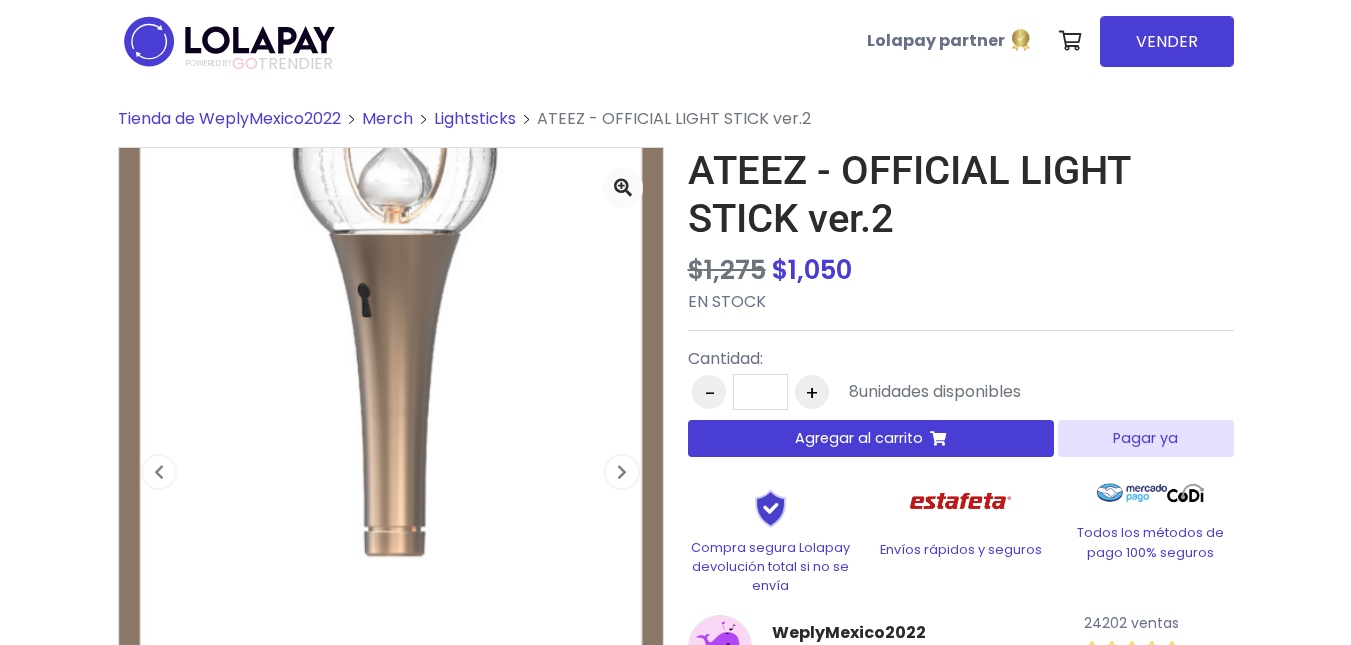 scroll, scrollTop: 0, scrollLeft: 0, axis: both 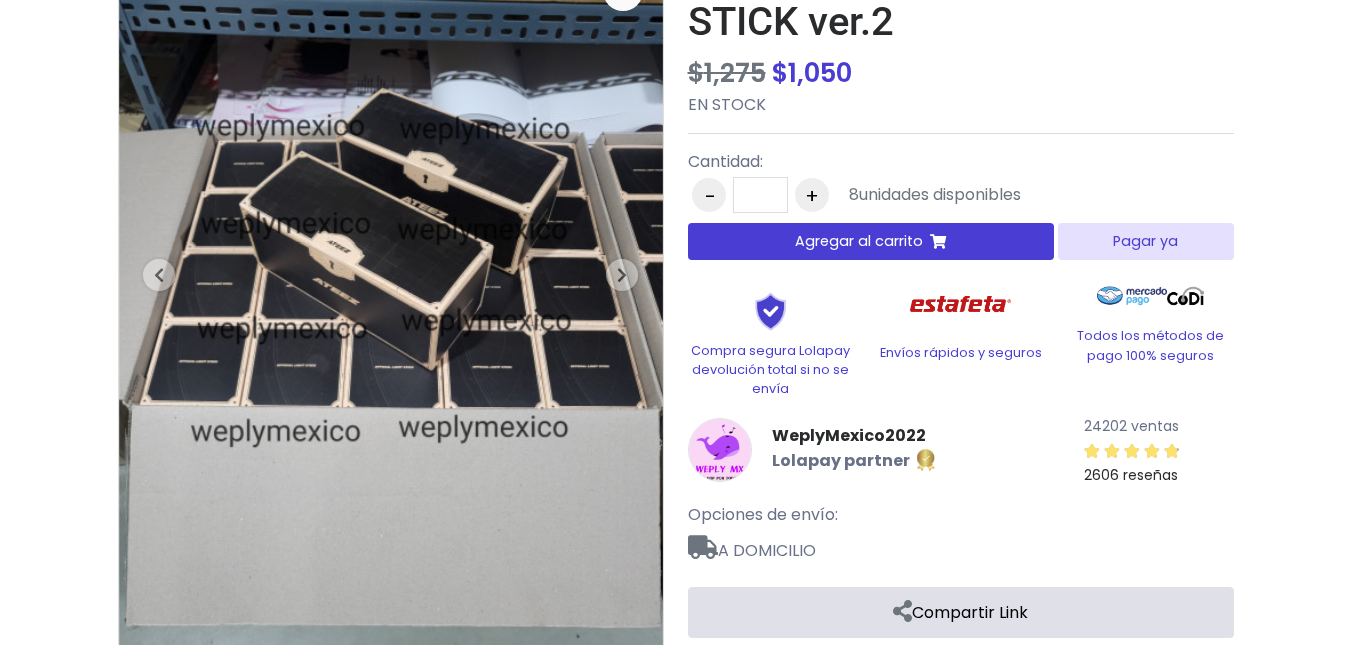 click on "Pagar ya" at bounding box center [1145, 241] 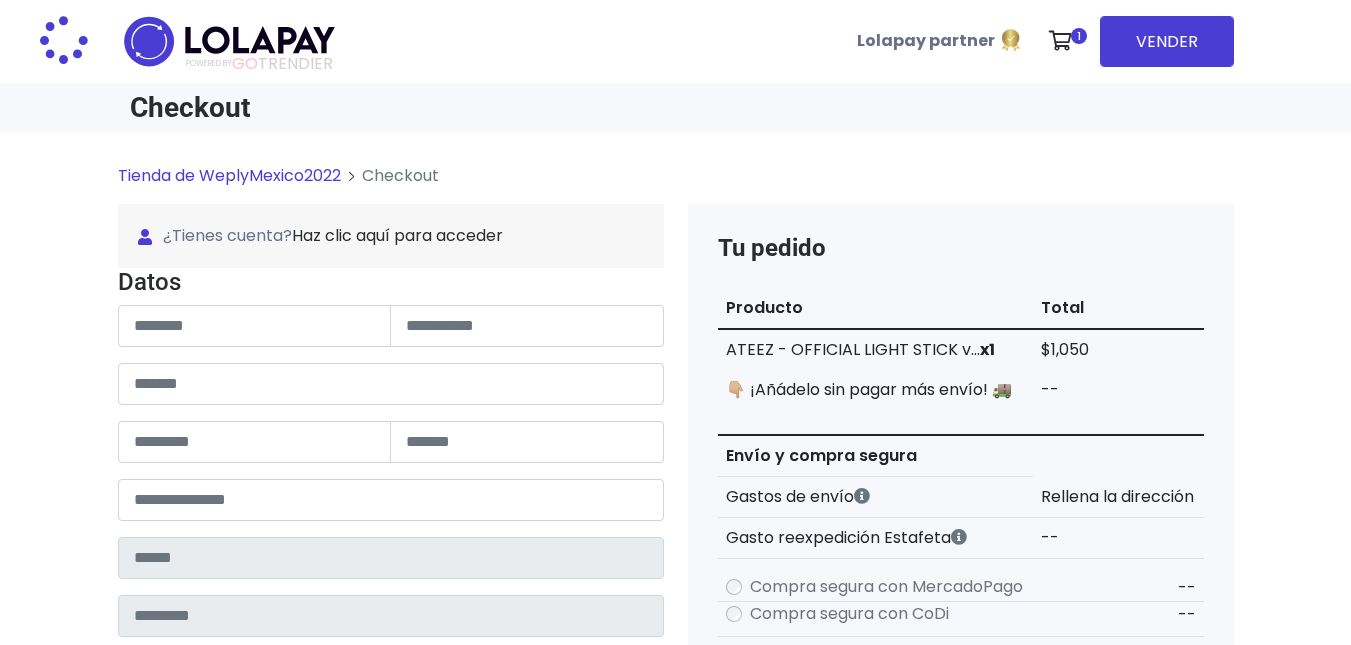 scroll, scrollTop: 0, scrollLeft: 0, axis: both 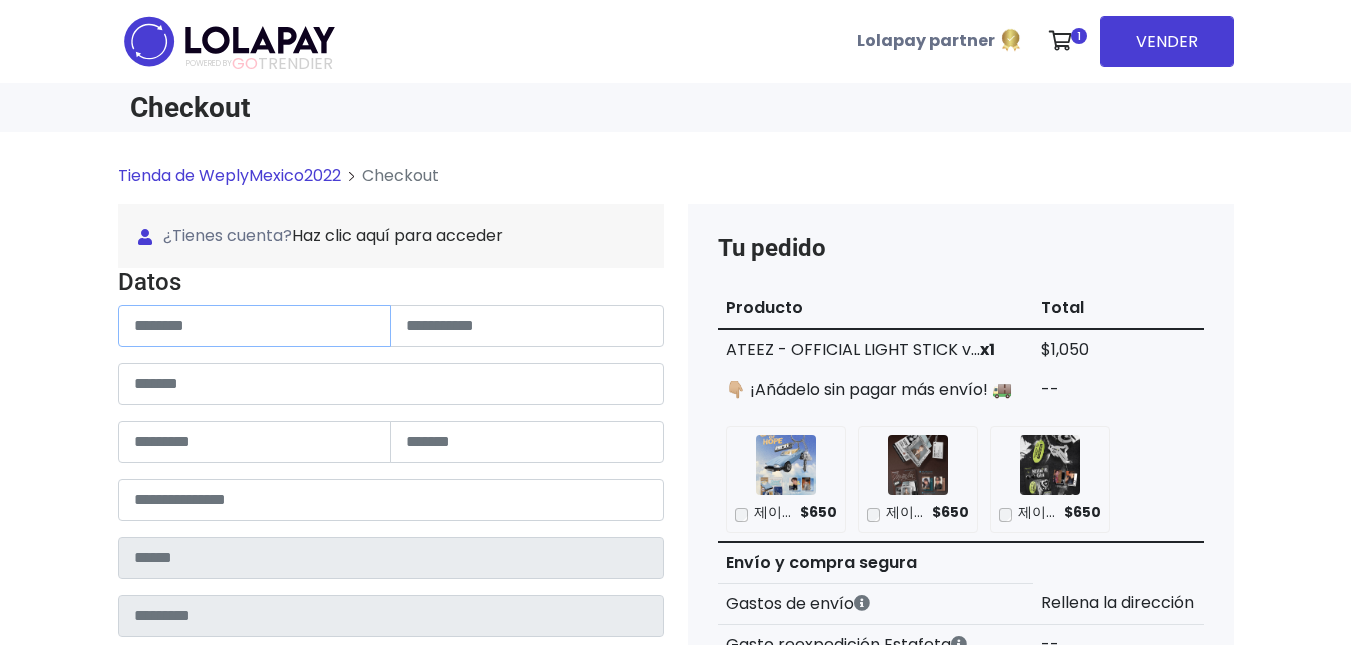 click at bounding box center (255, 326) 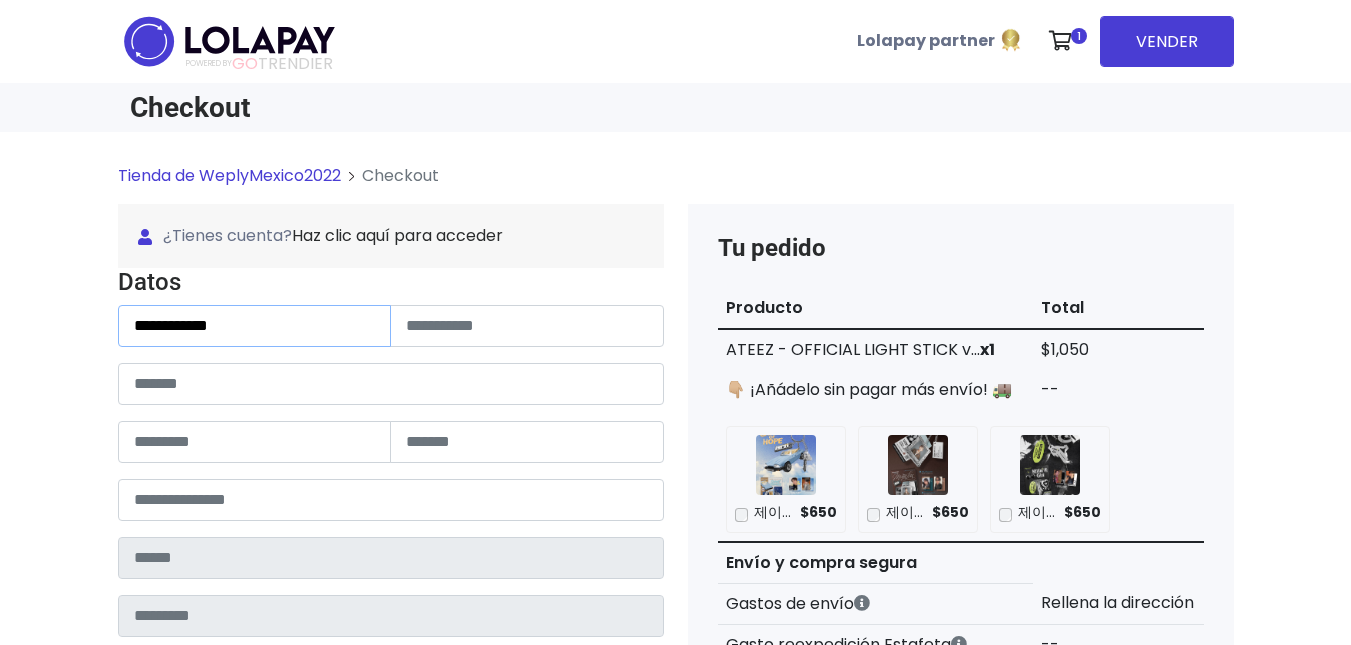 type on "**********" 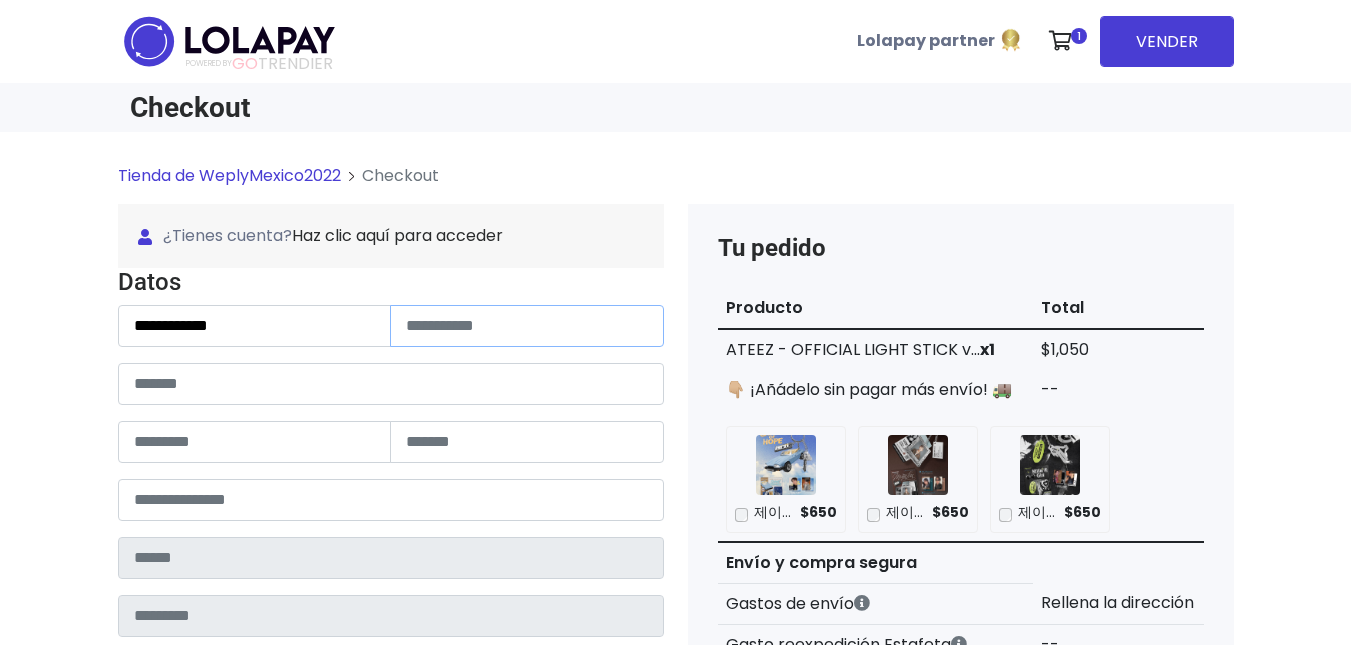 click at bounding box center [527, 326] 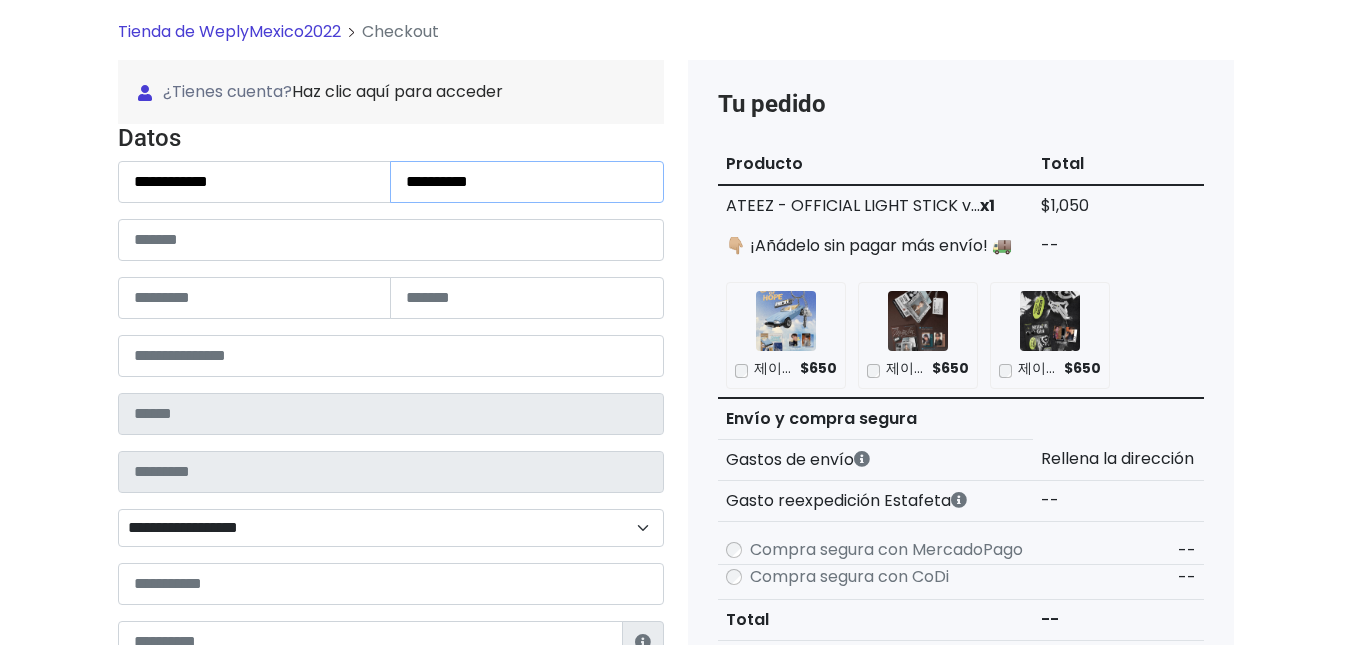 scroll, scrollTop: 155, scrollLeft: 0, axis: vertical 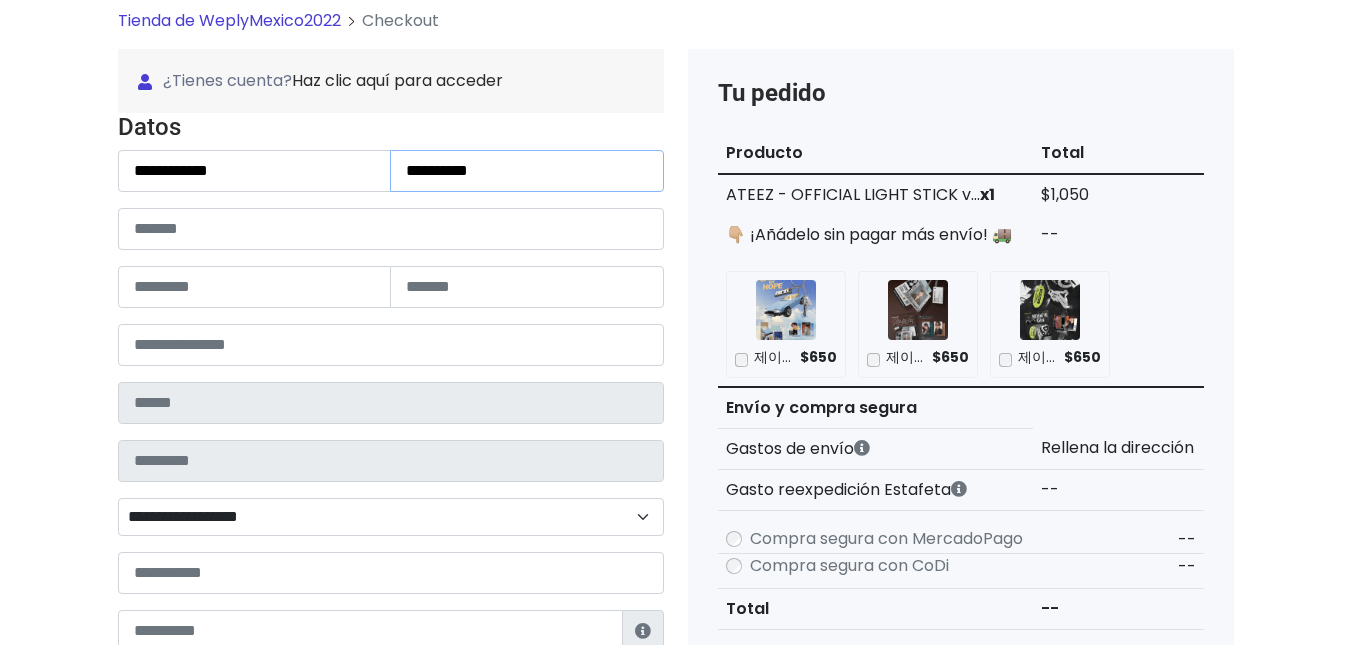 type on "**********" 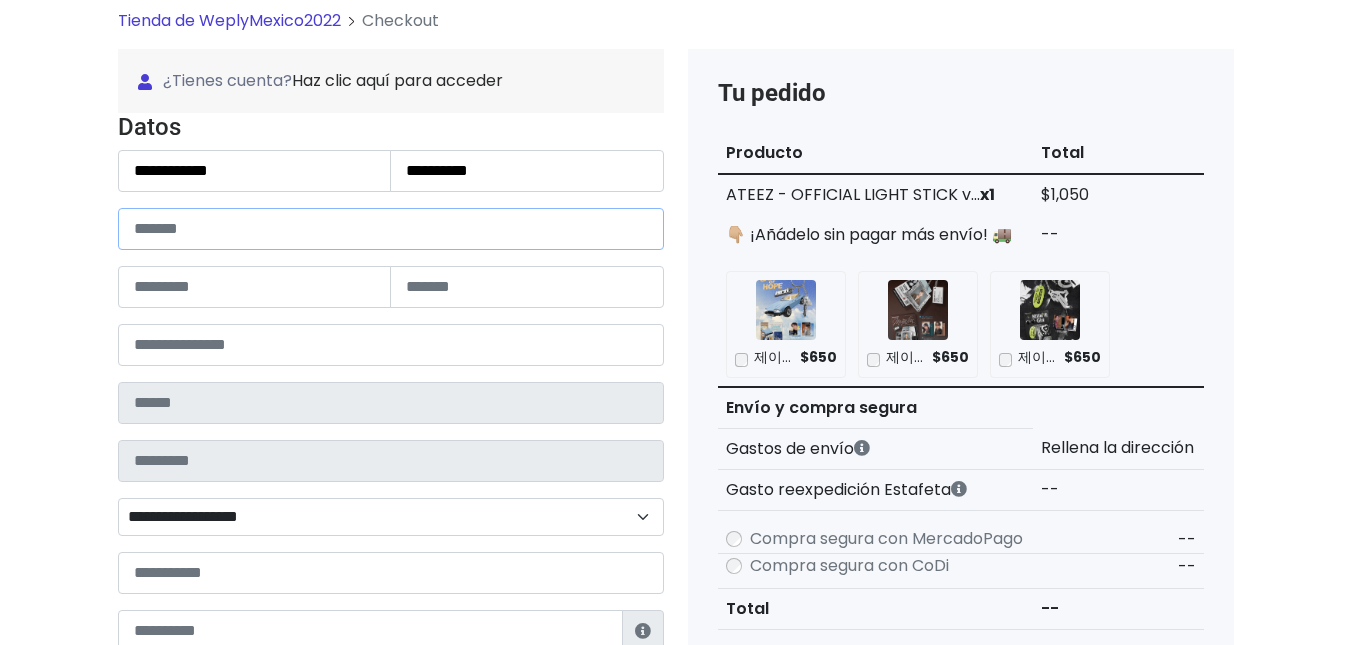 click at bounding box center [391, 229] 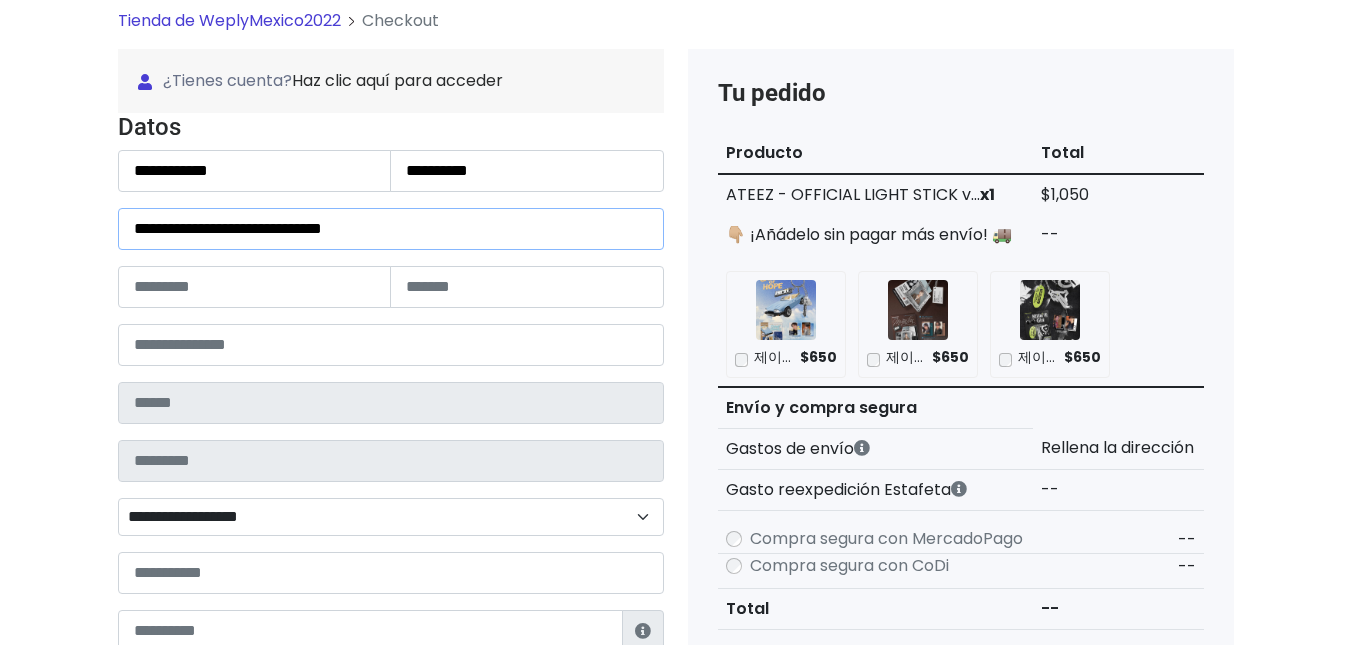 type on "**********" 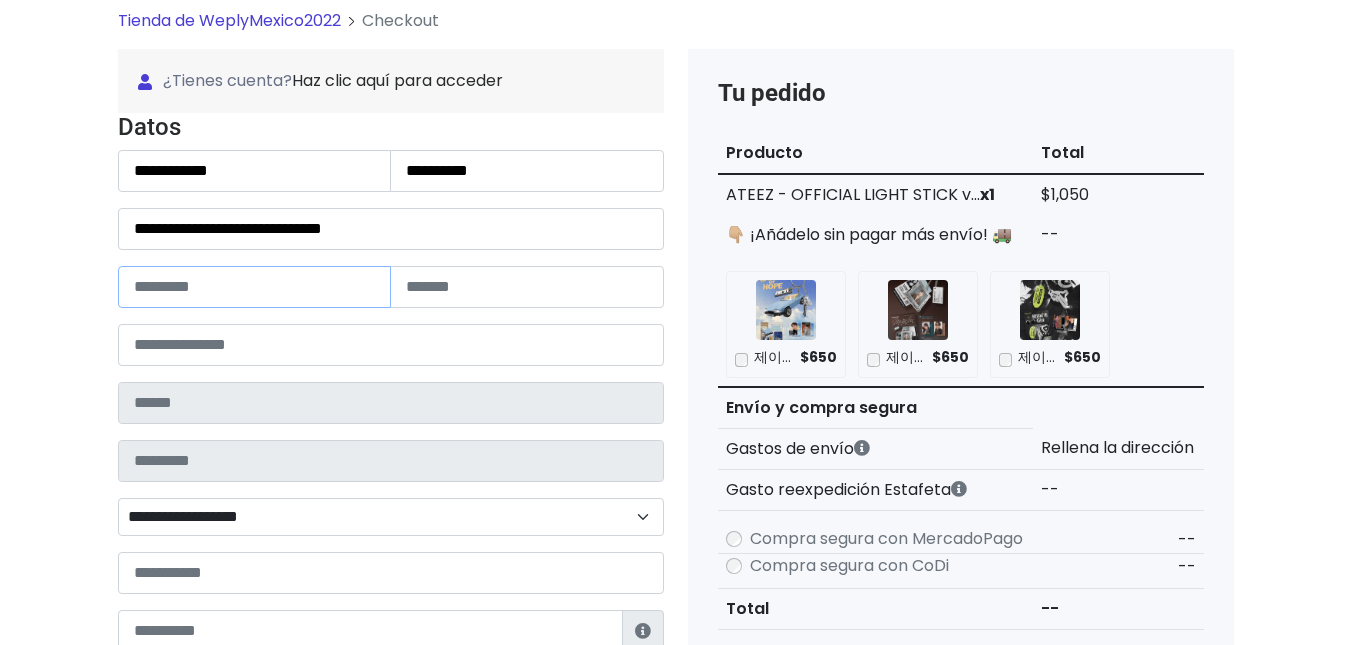 click at bounding box center [255, 287] 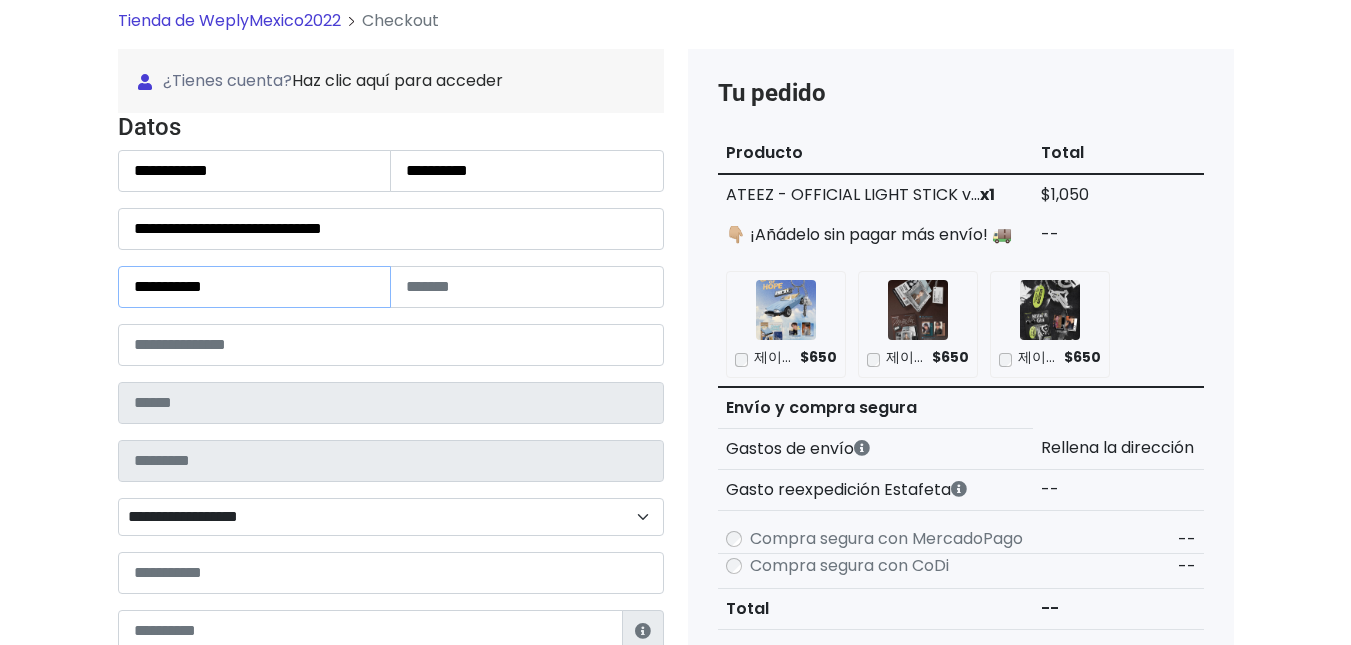 type on "**********" 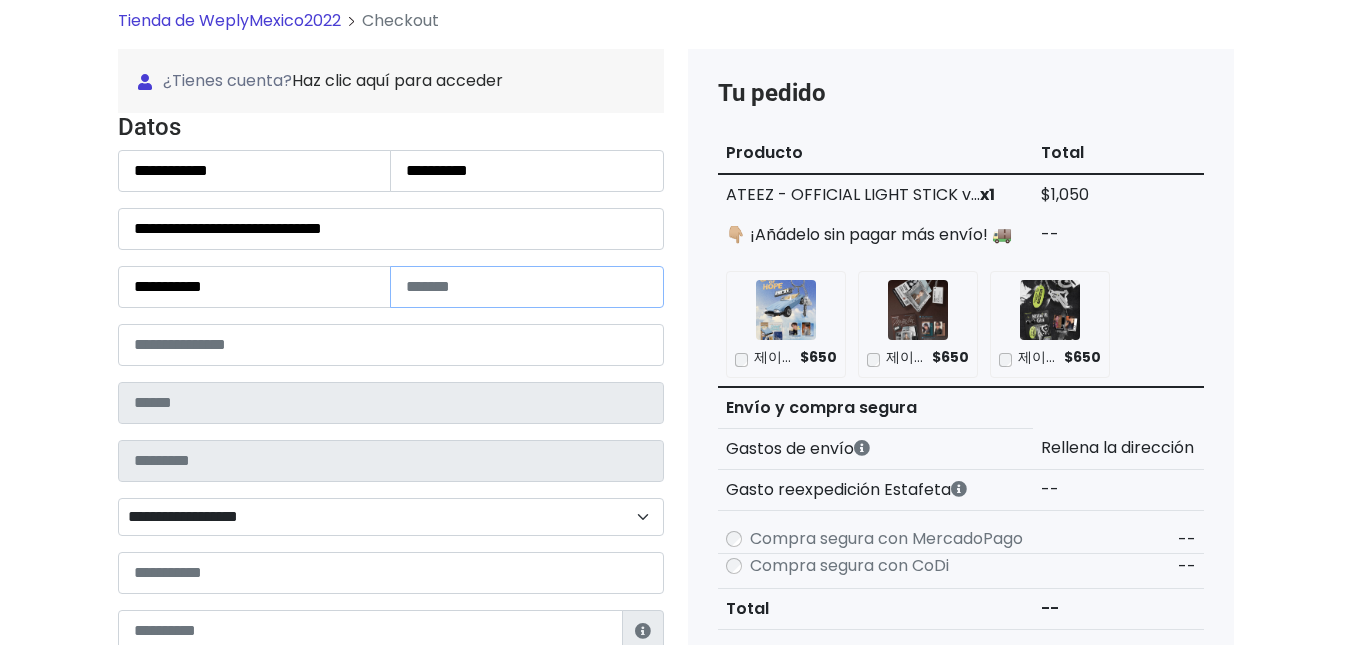click at bounding box center (527, 287) 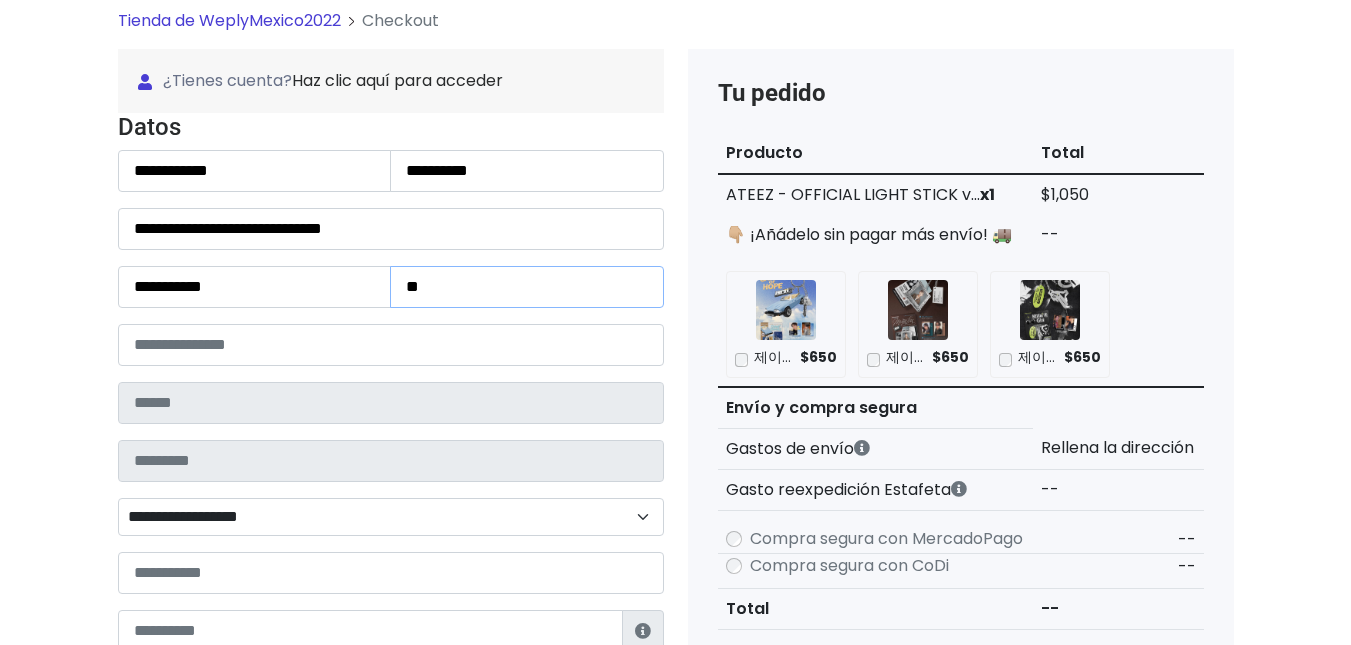 type on "**" 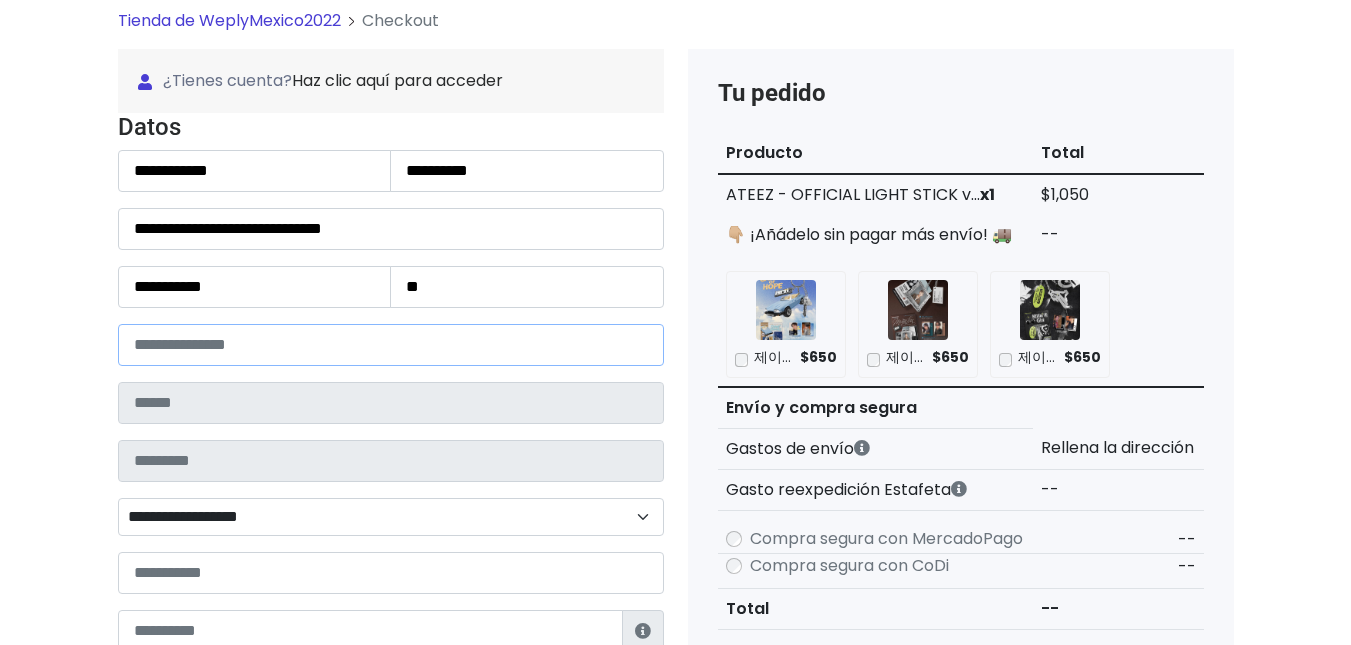 click at bounding box center [391, 345] 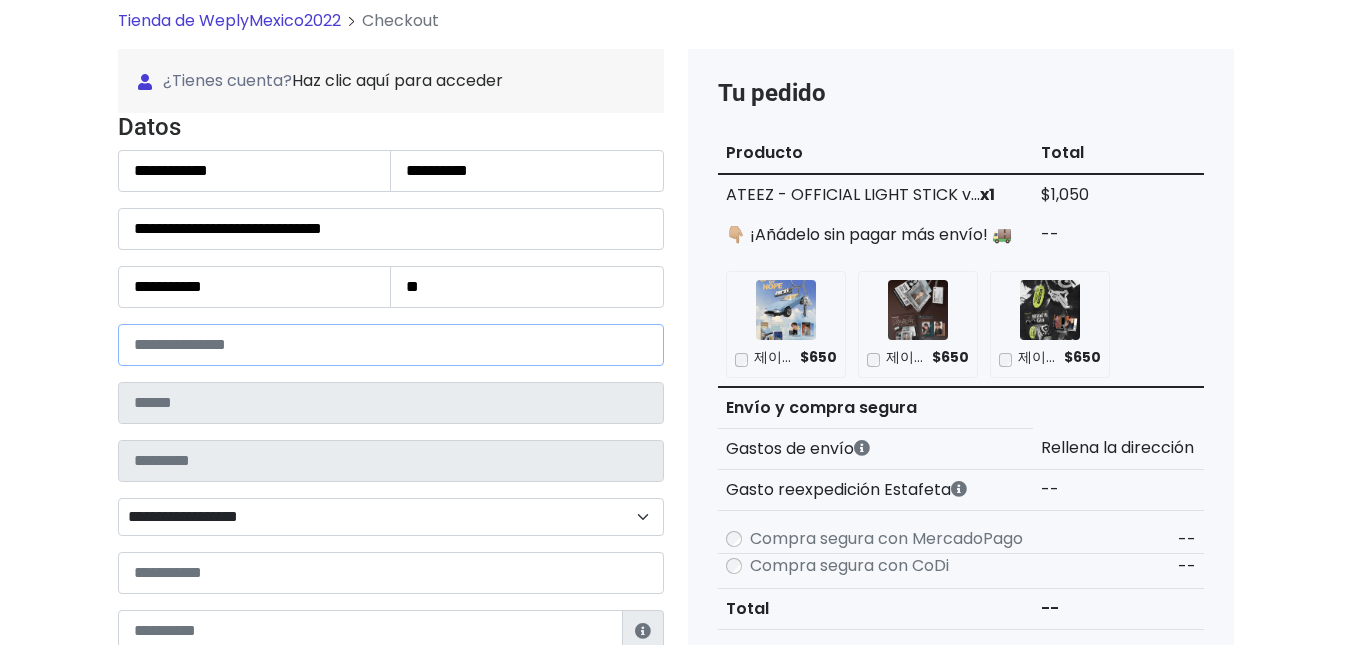 type on "*****" 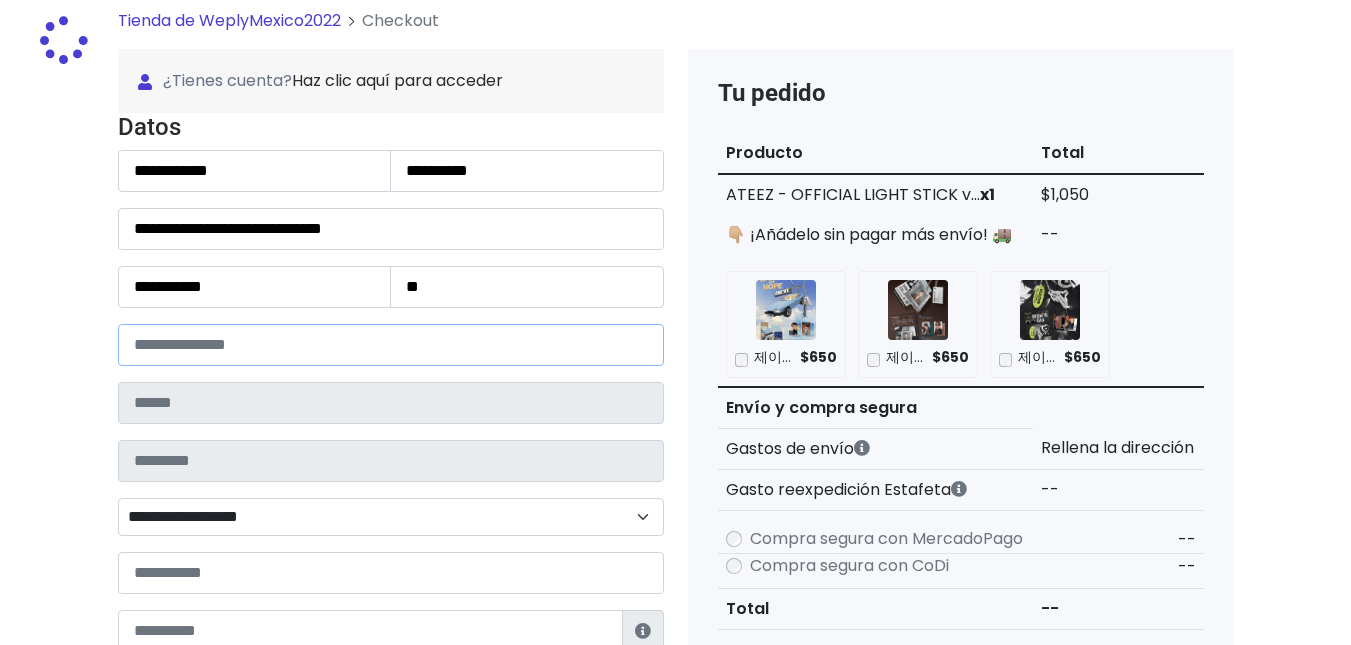 type on "********" 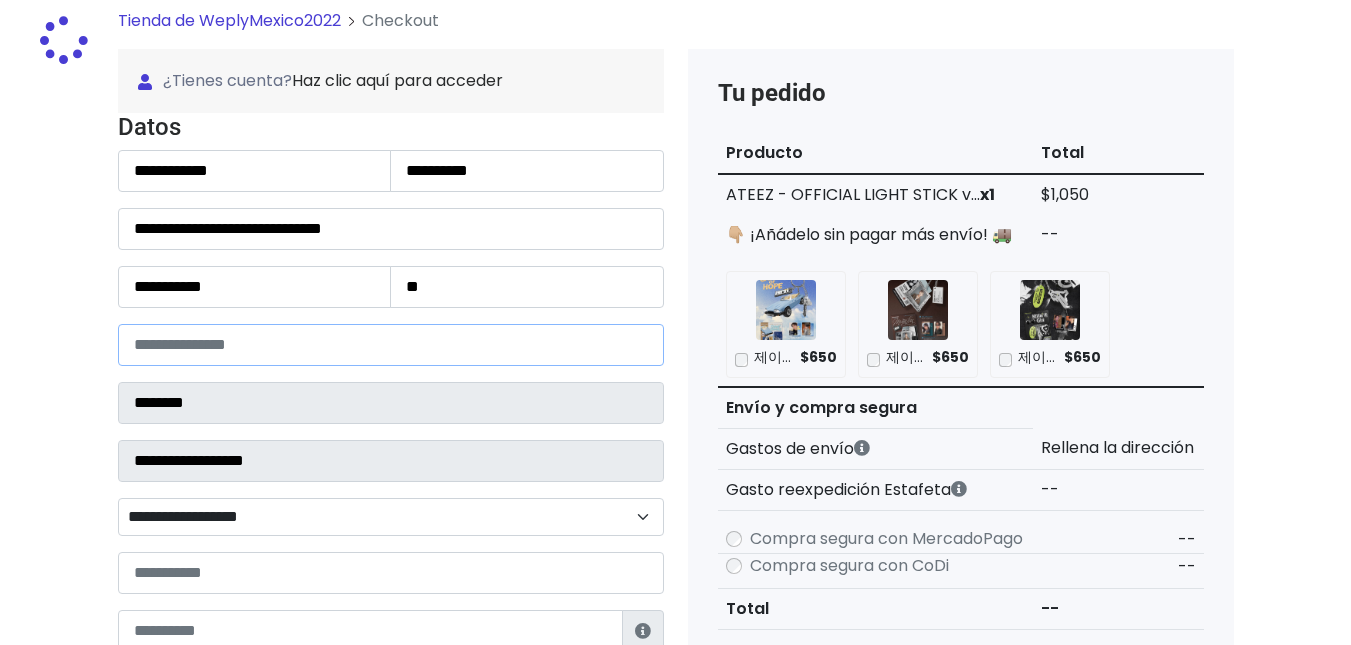select 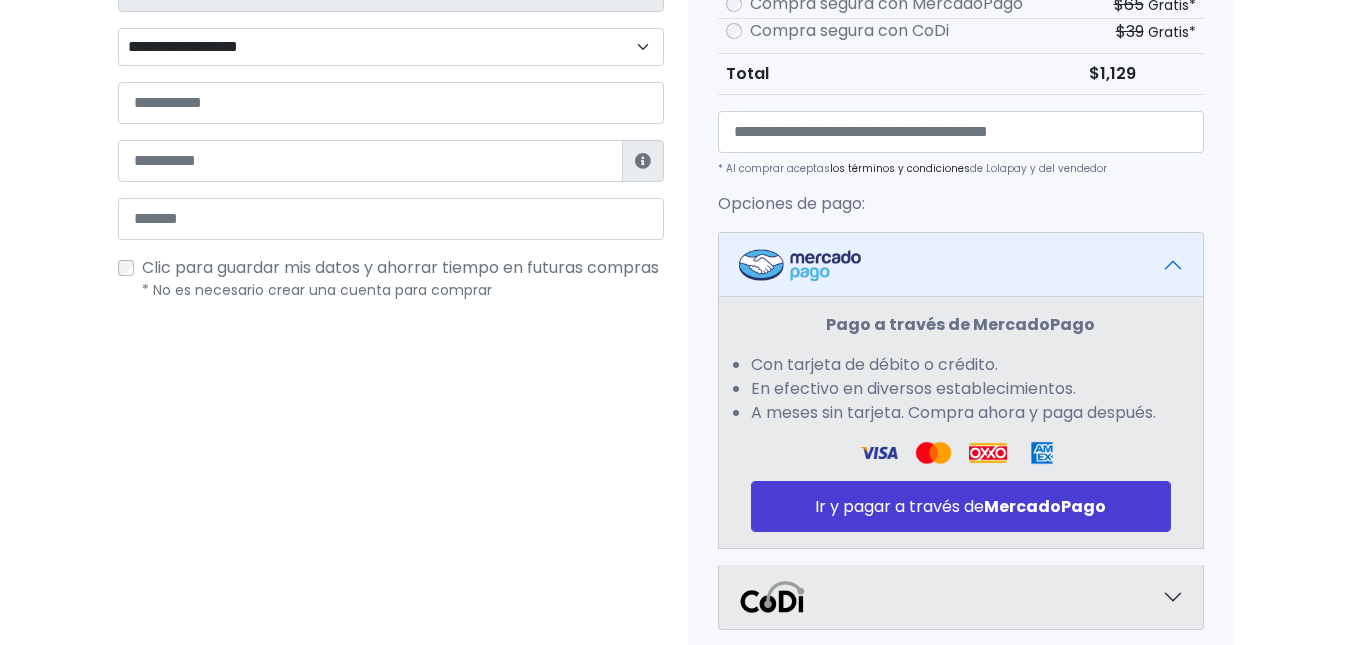 scroll, scrollTop: 642, scrollLeft: 0, axis: vertical 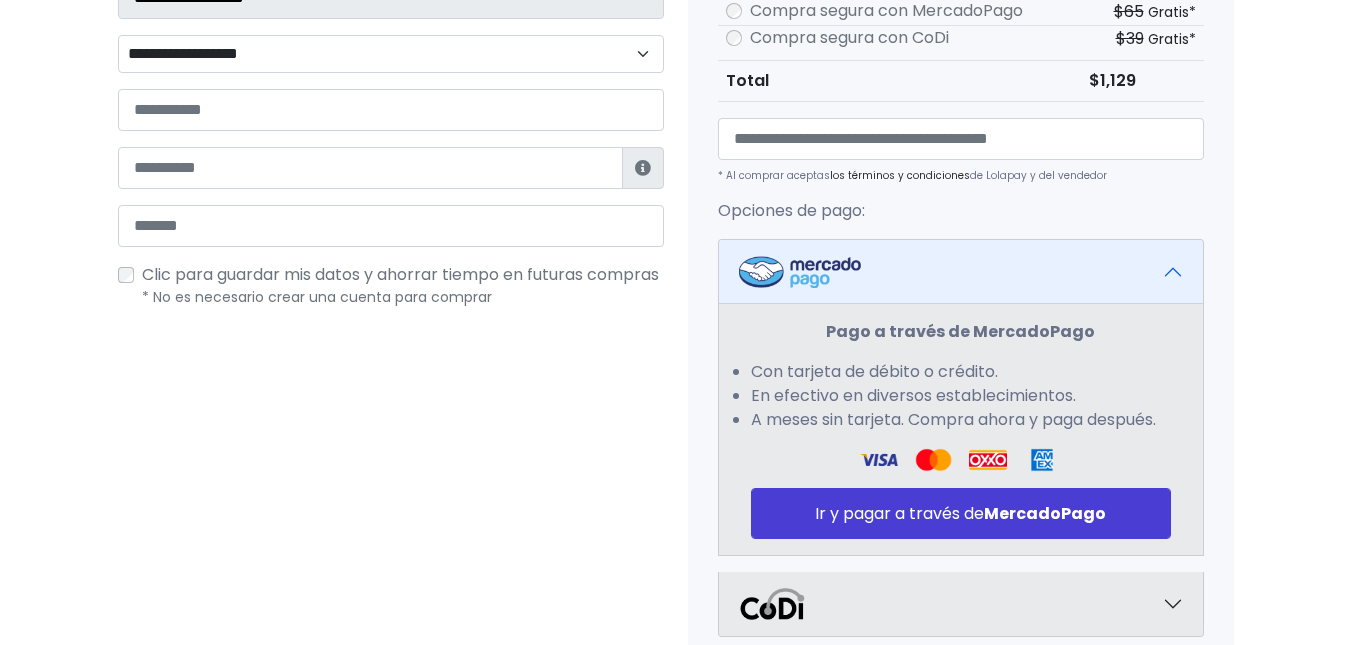 type on "*****" 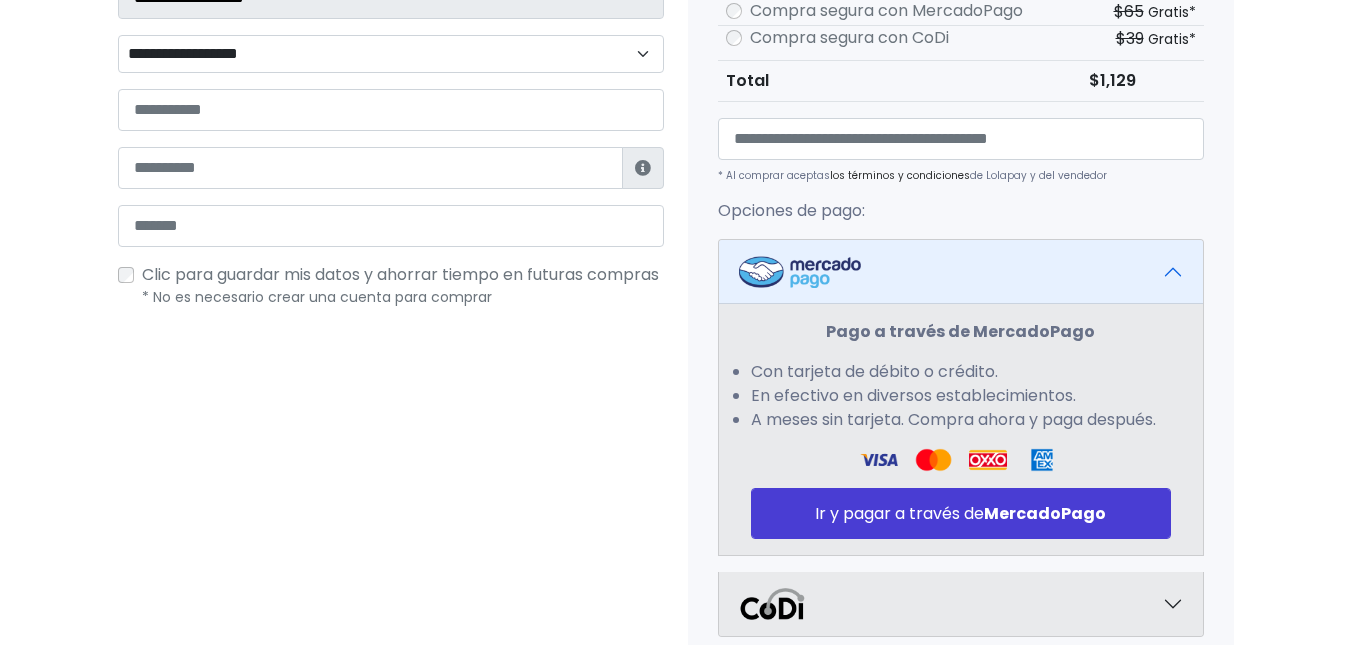 click on "**********" at bounding box center [391, 54] 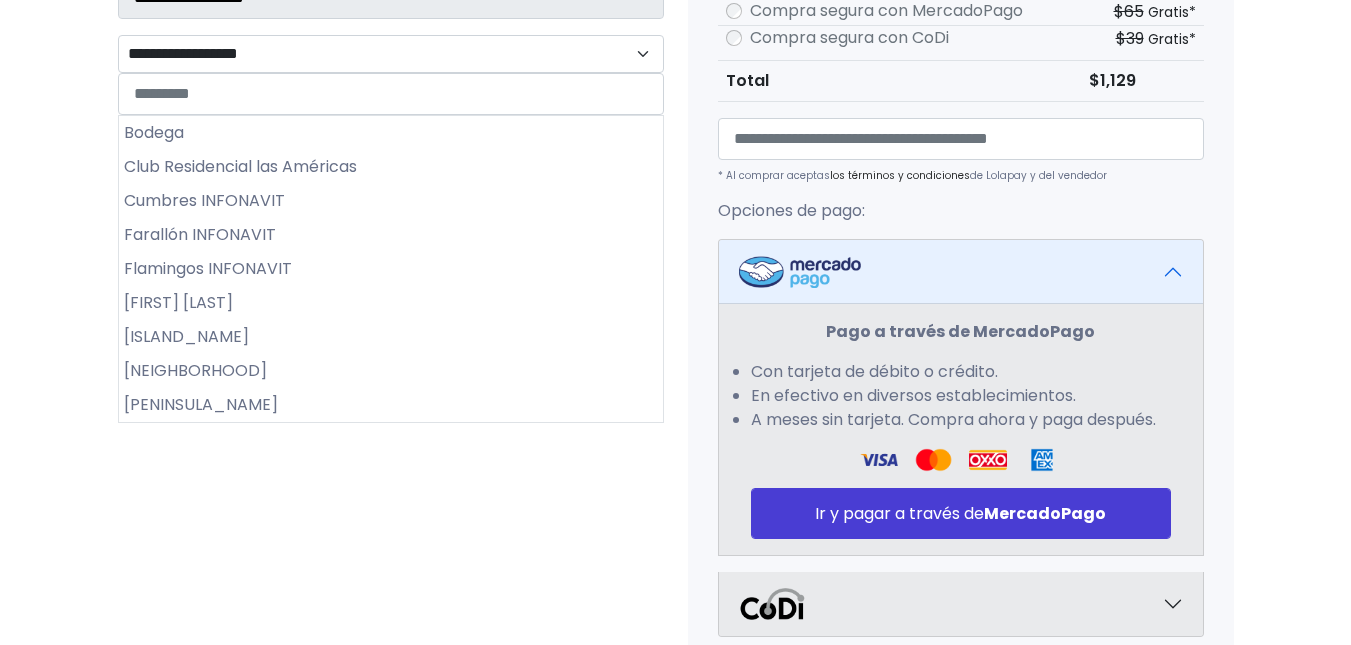 click on "Farallón INFONAVIT" at bounding box center [391, 235] 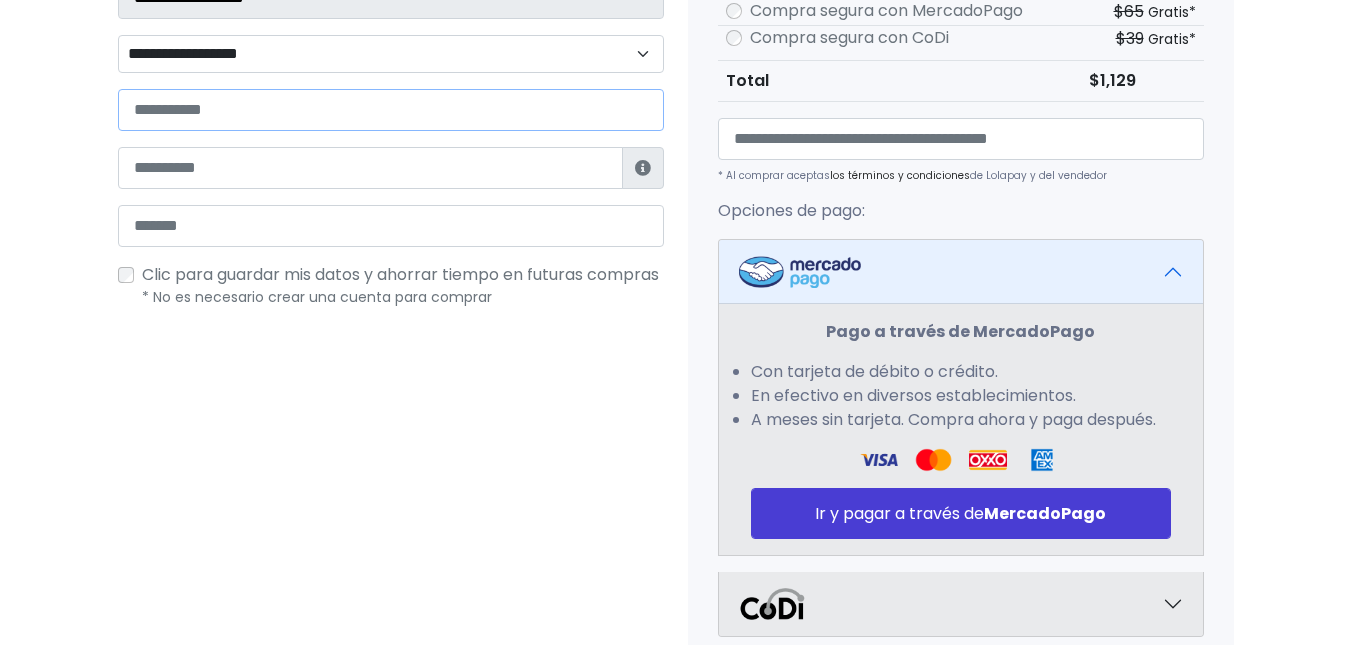 click at bounding box center (391, 110) 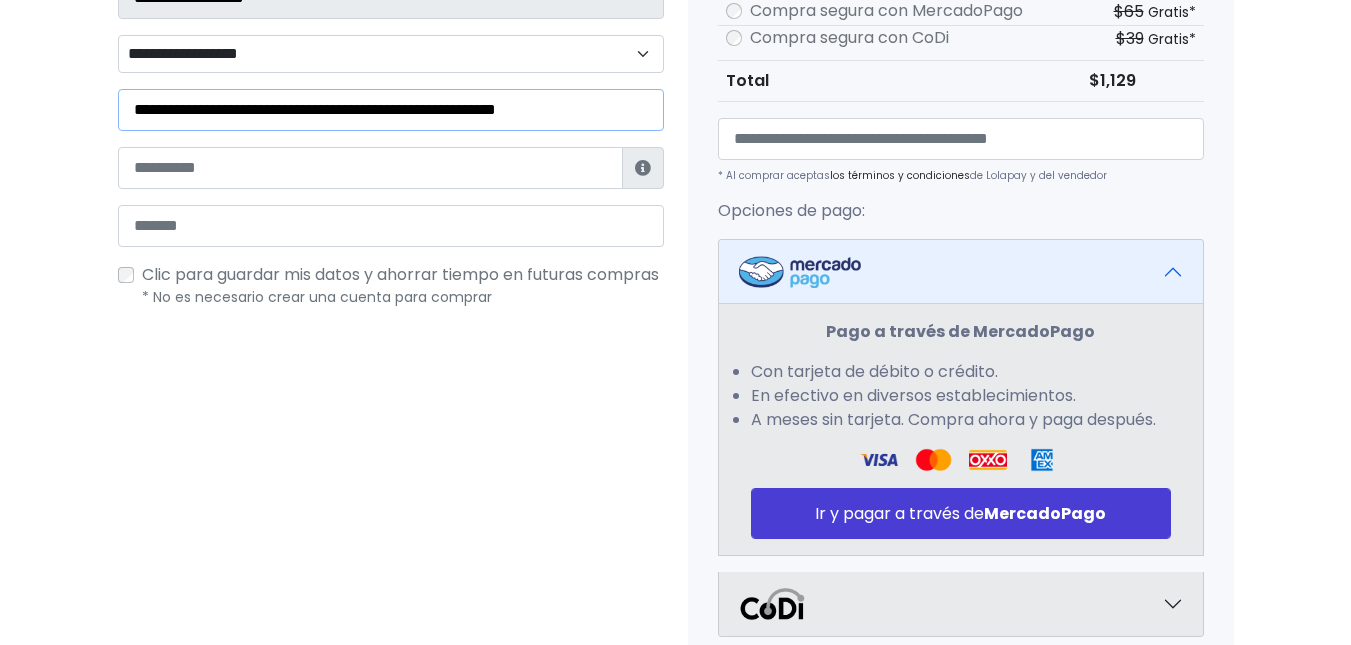 type on "**********" 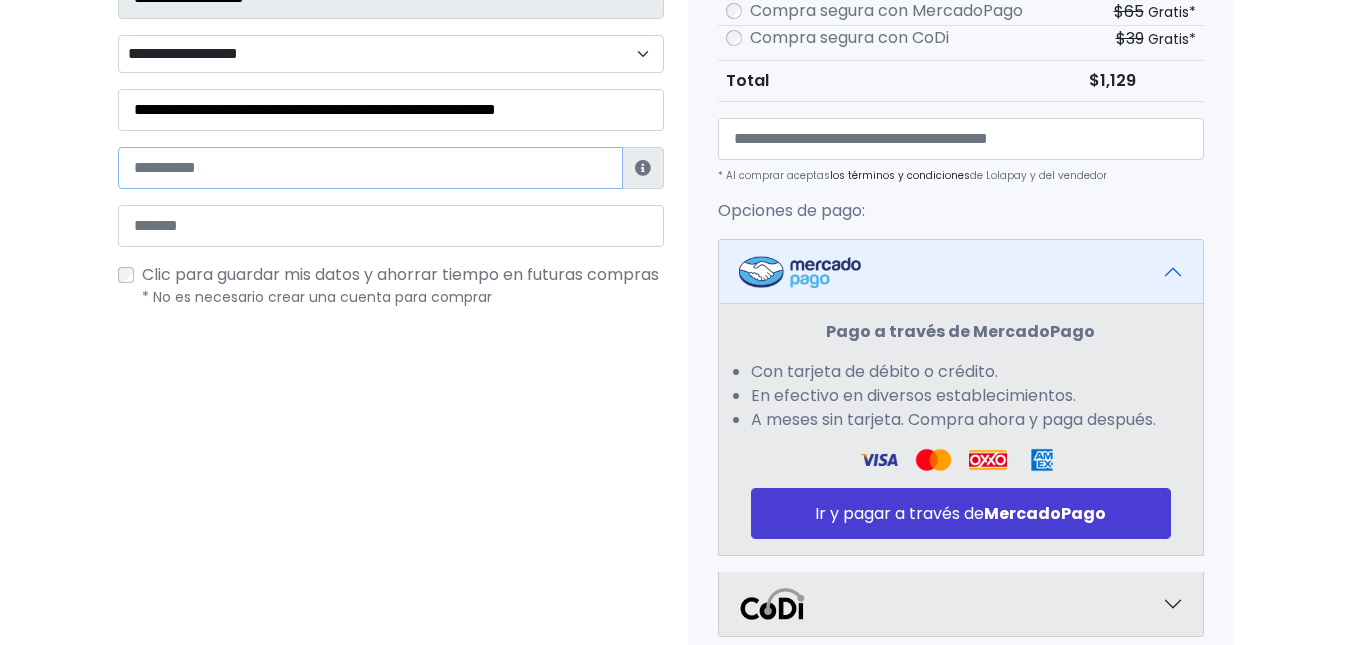 click at bounding box center [370, 168] 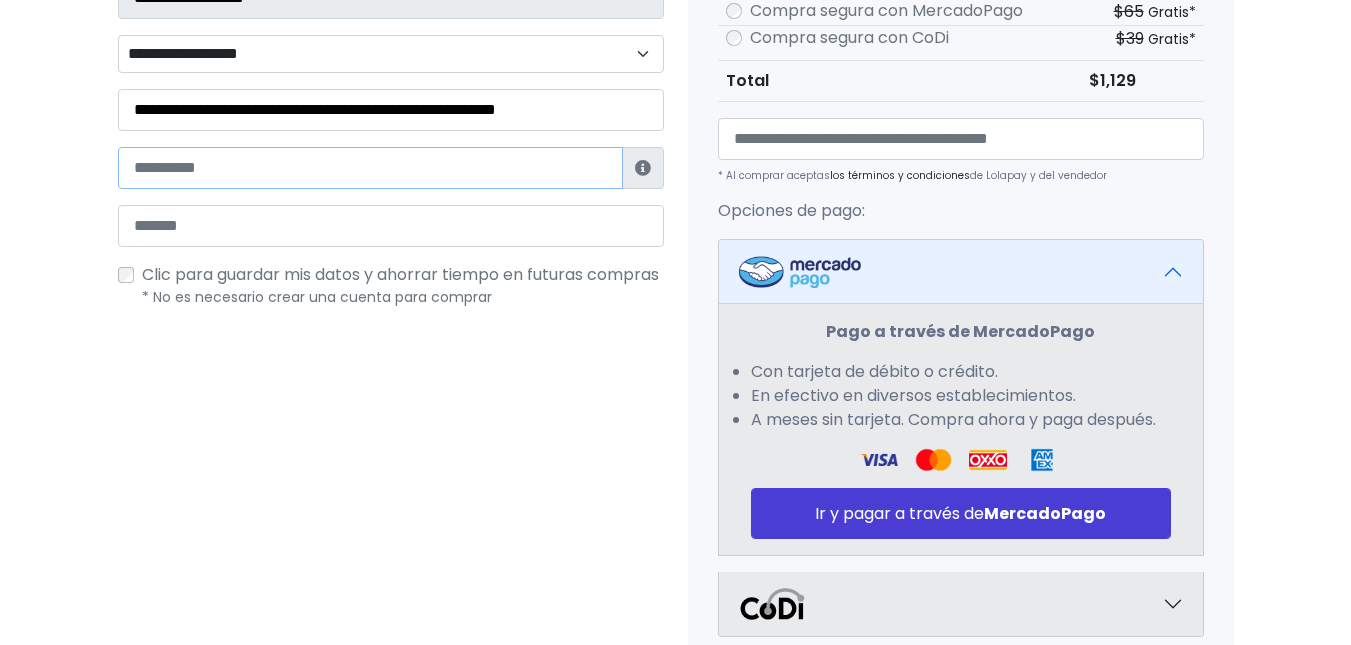 type on "**********" 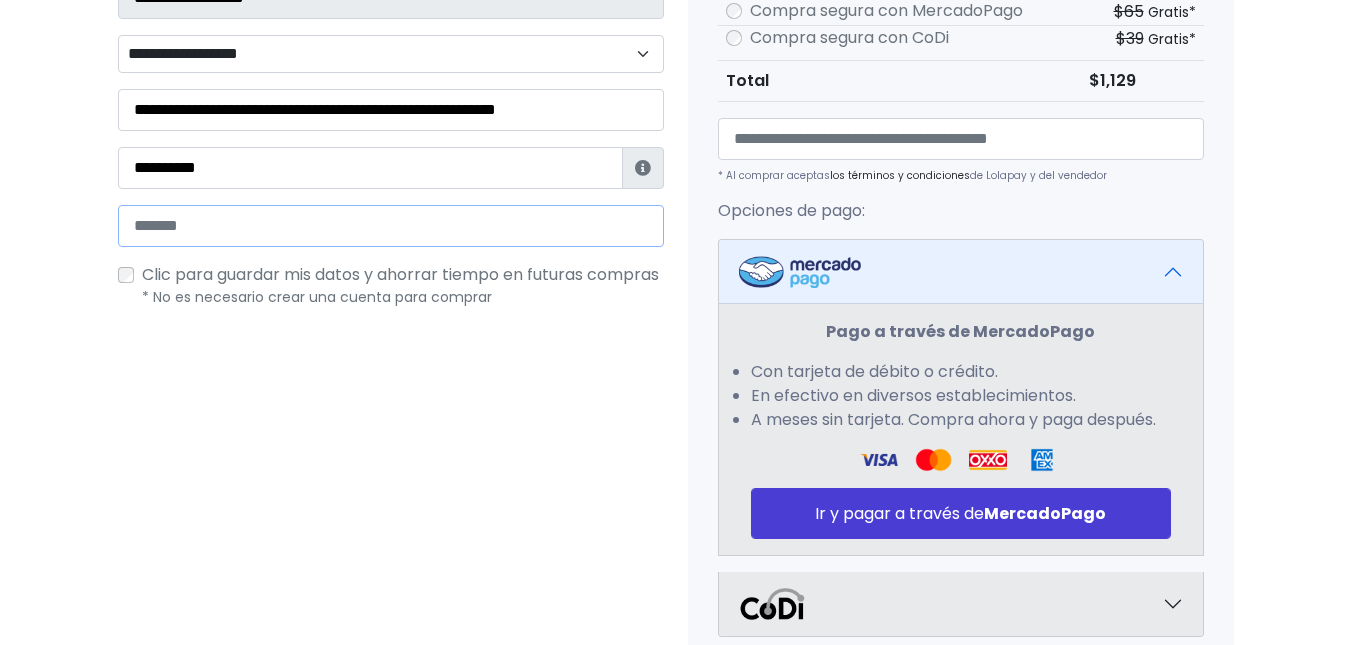 click at bounding box center (391, 226) 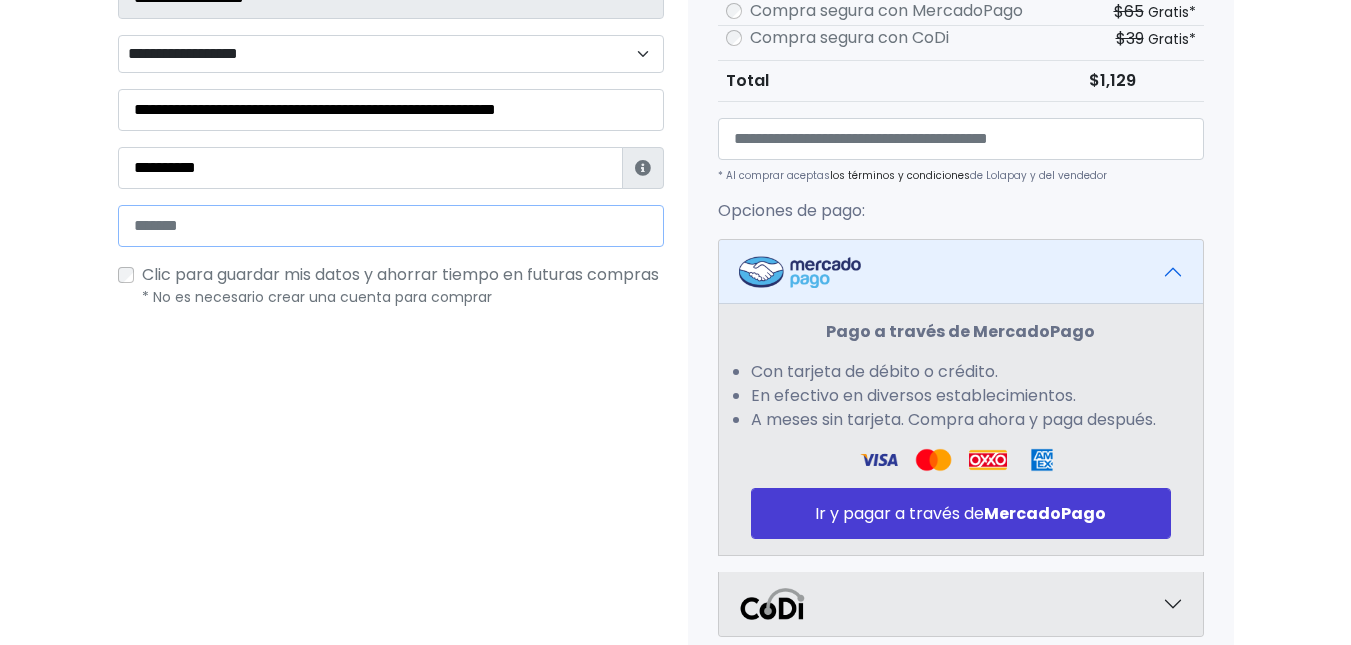 type on "**********" 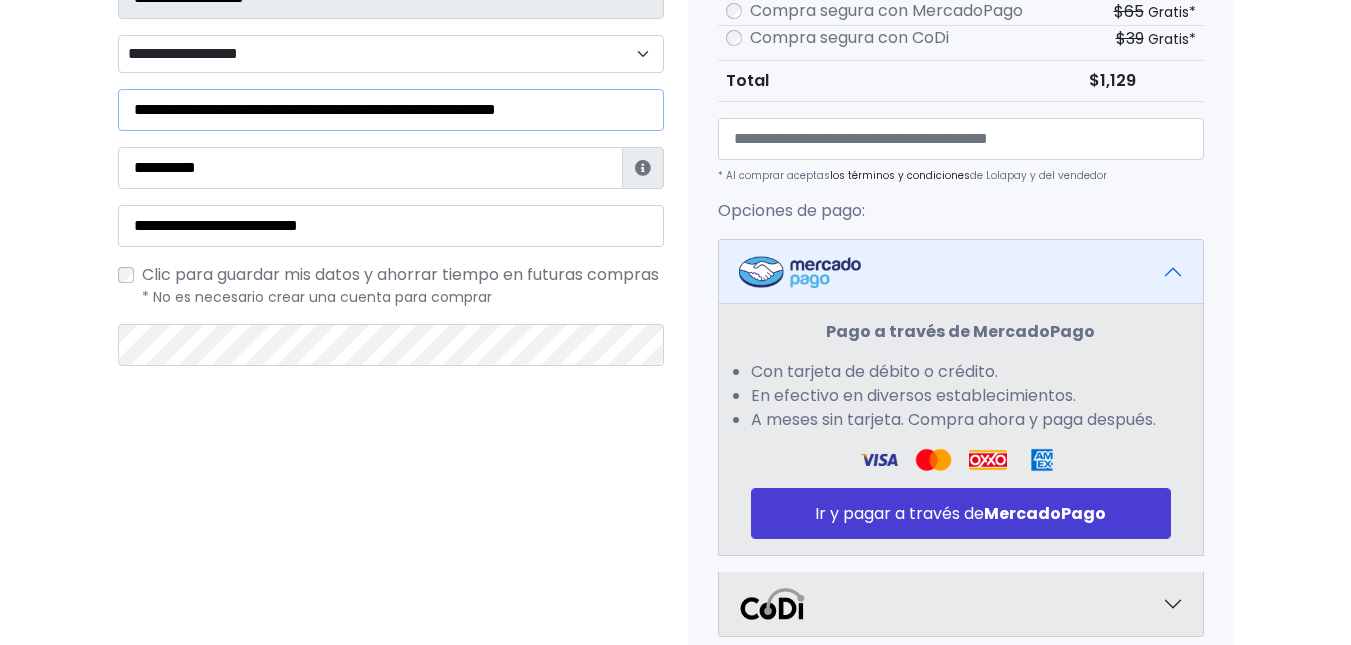 click on "**********" at bounding box center (391, 110) 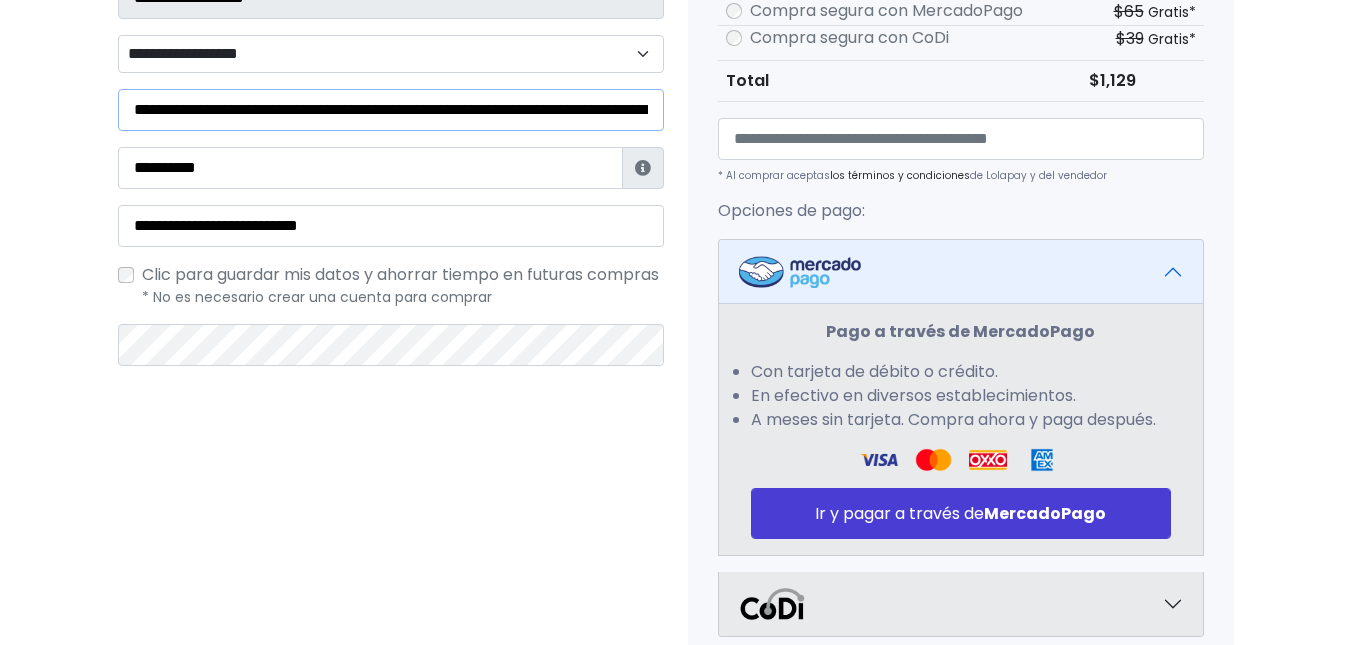 click on "**********" at bounding box center [391, 110] 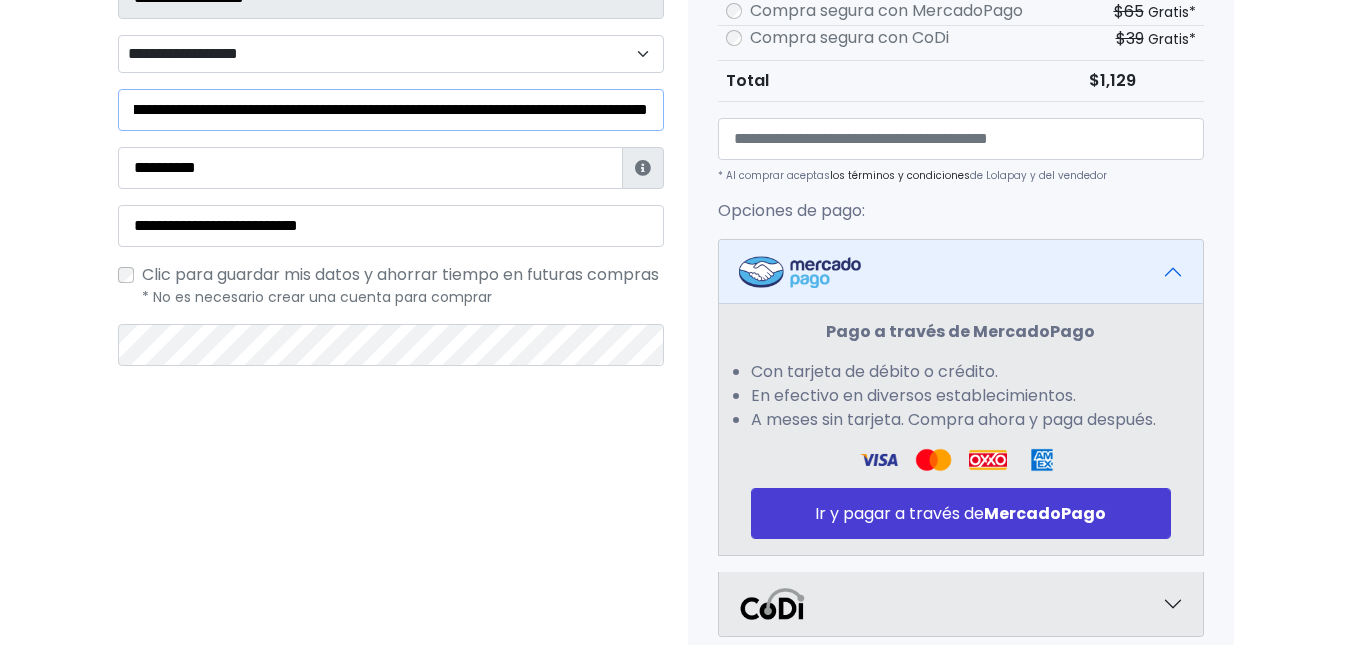 scroll, scrollTop: 0, scrollLeft: 291, axis: horizontal 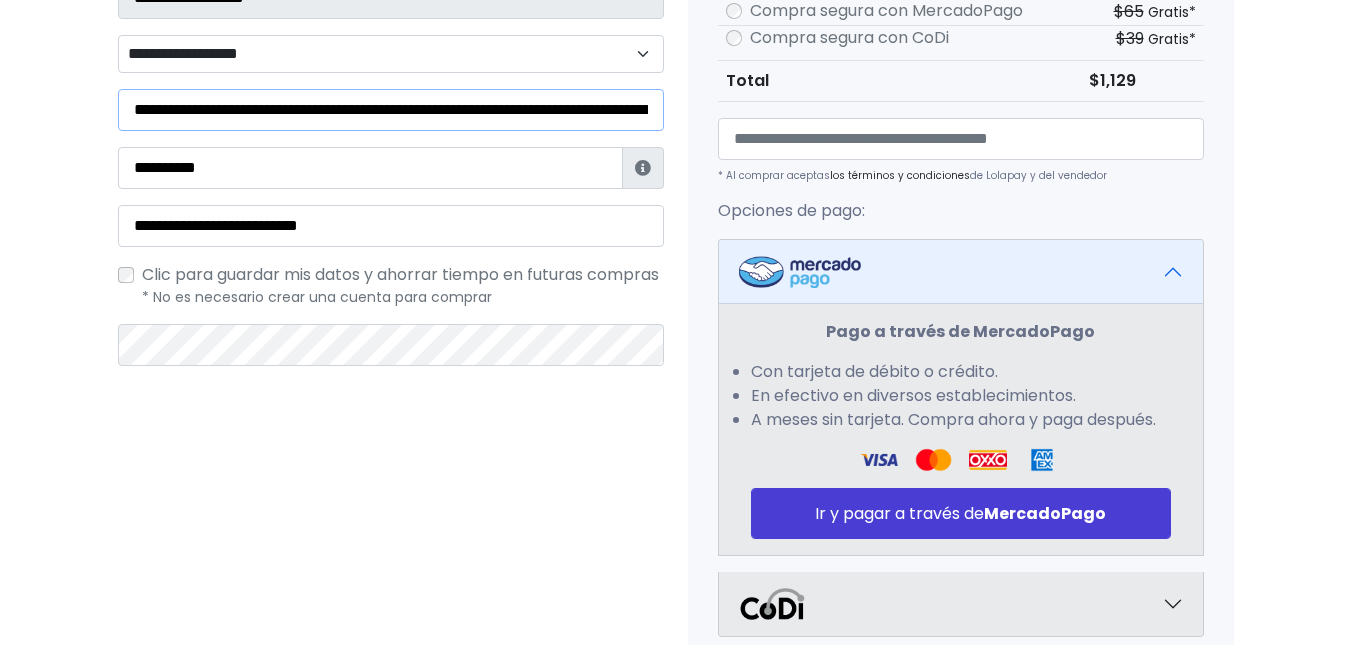 click on "**********" at bounding box center (391, 110) 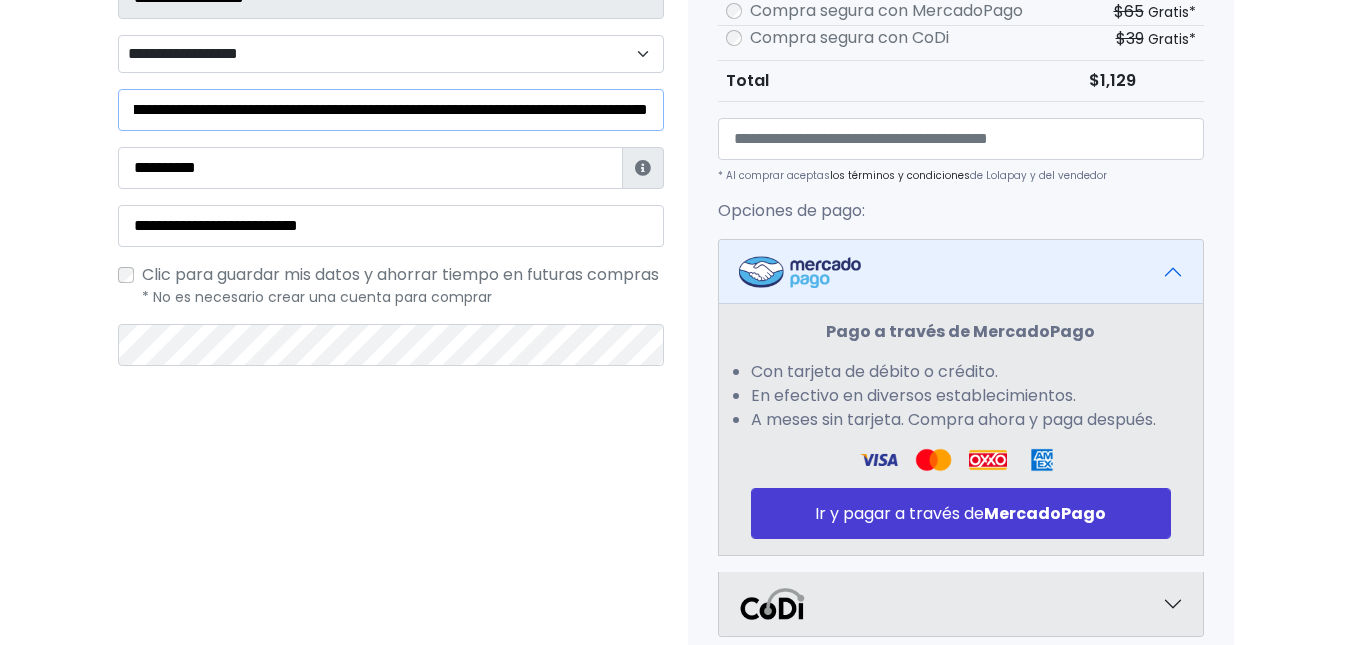 scroll, scrollTop: 0, scrollLeft: 298, axis: horizontal 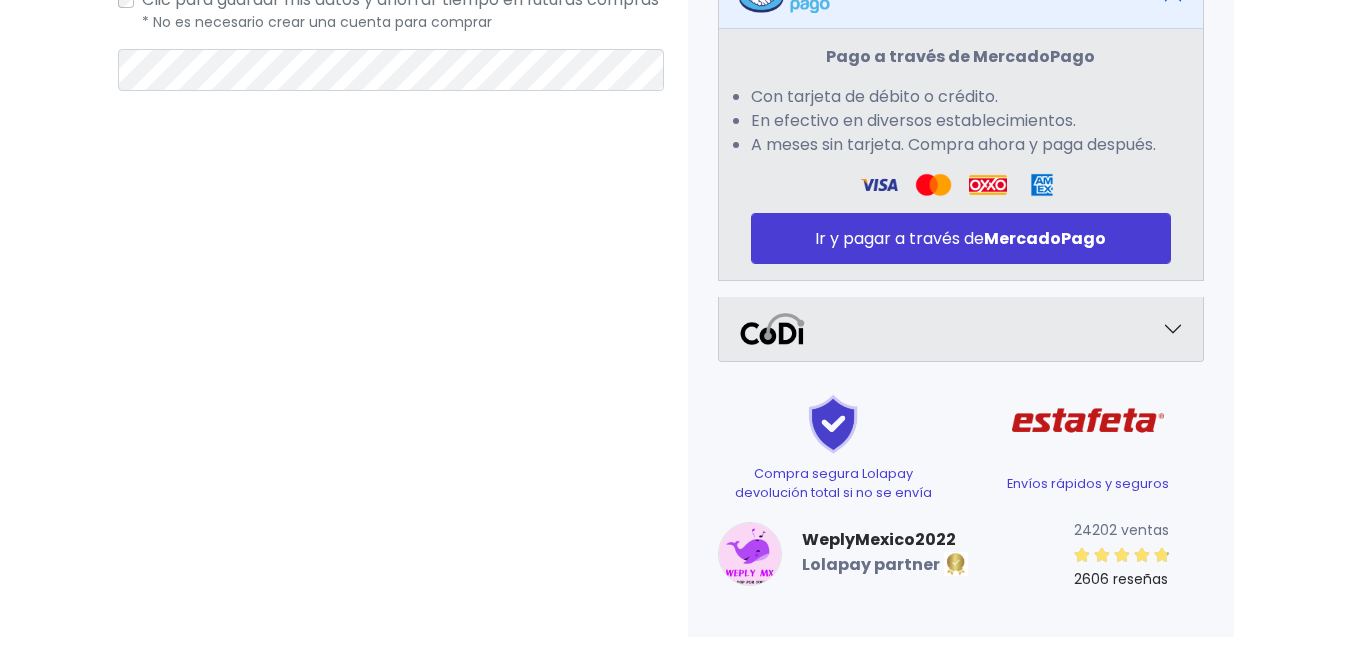 type on "**********" 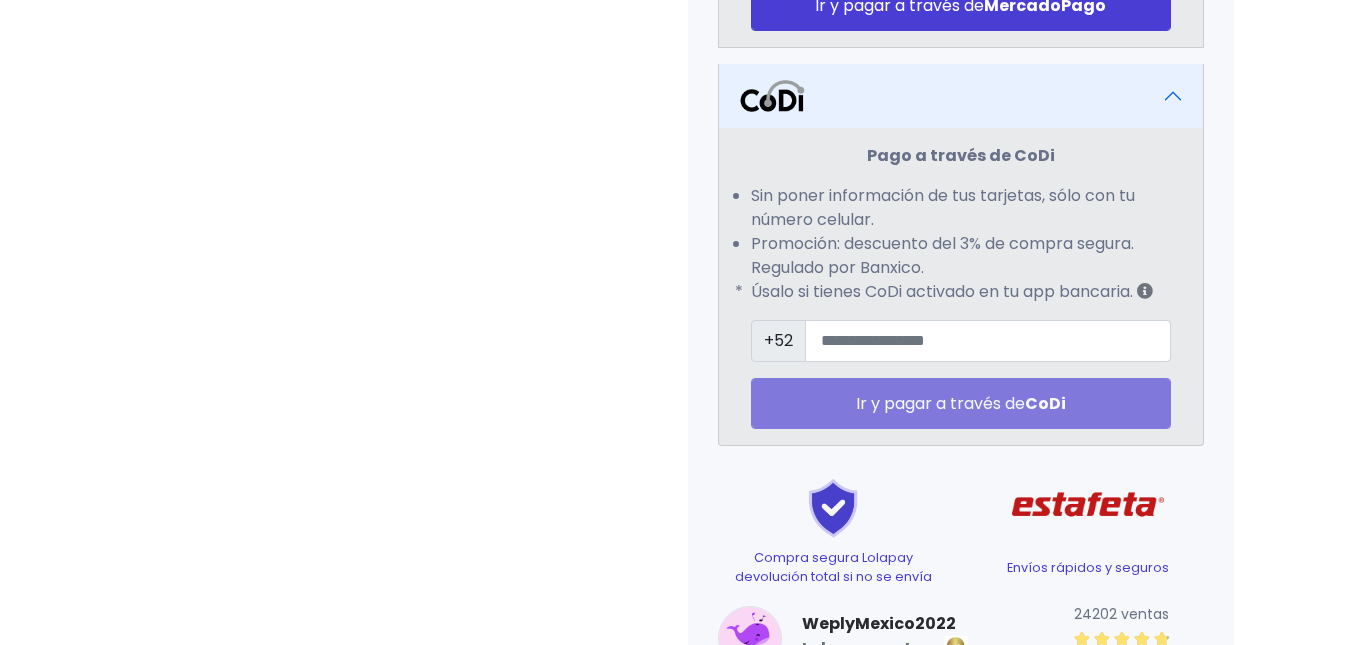 scroll, scrollTop: 1168, scrollLeft: 0, axis: vertical 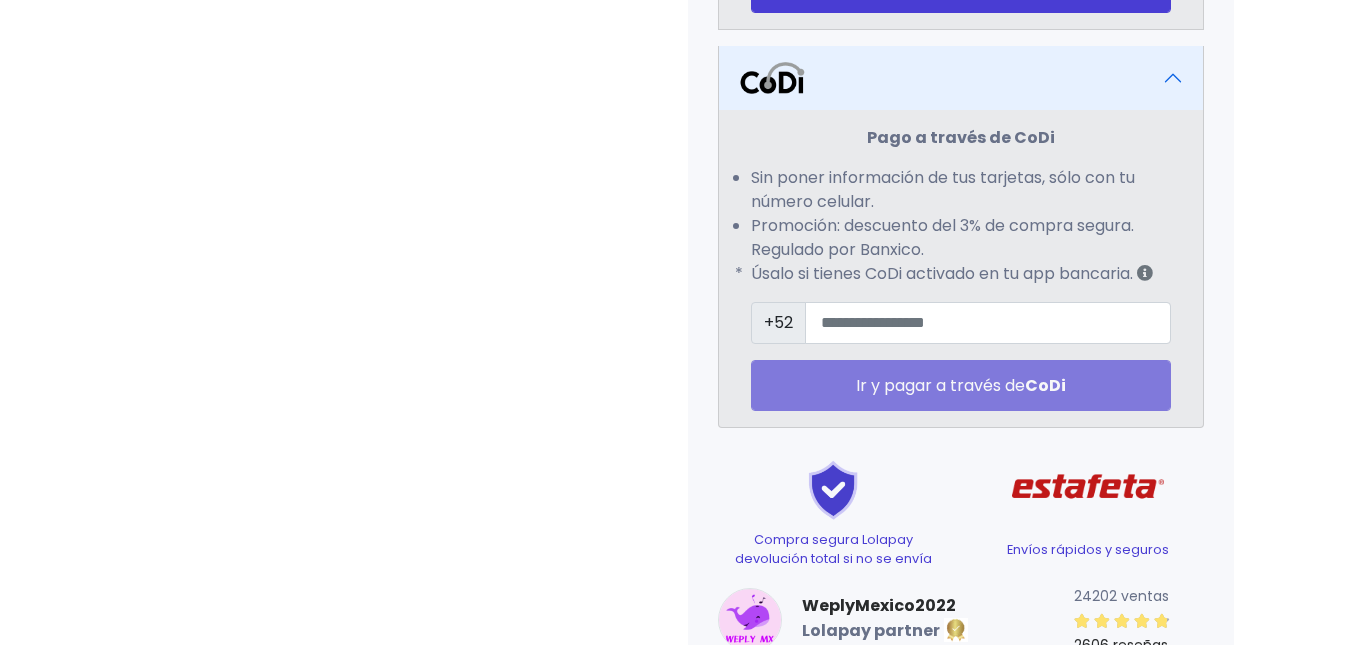 click at bounding box center [961, 78] 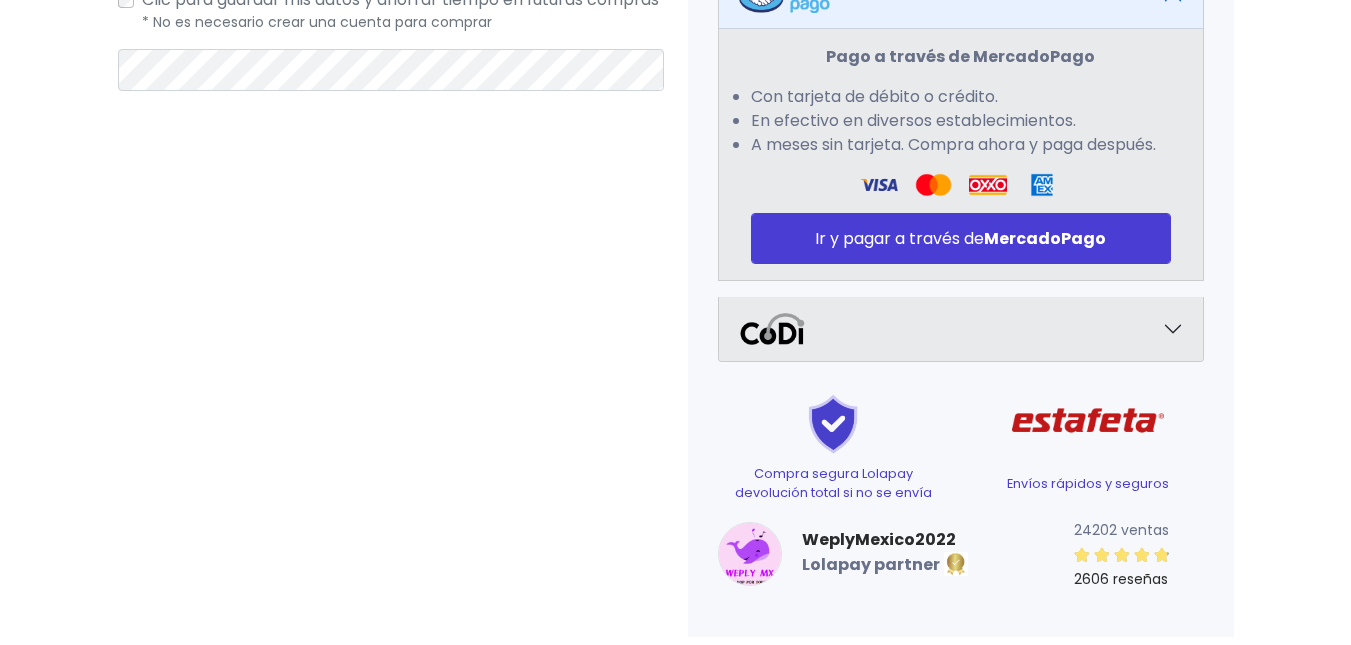 scroll, scrollTop: 918, scrollLeft: 0, axis: vertical 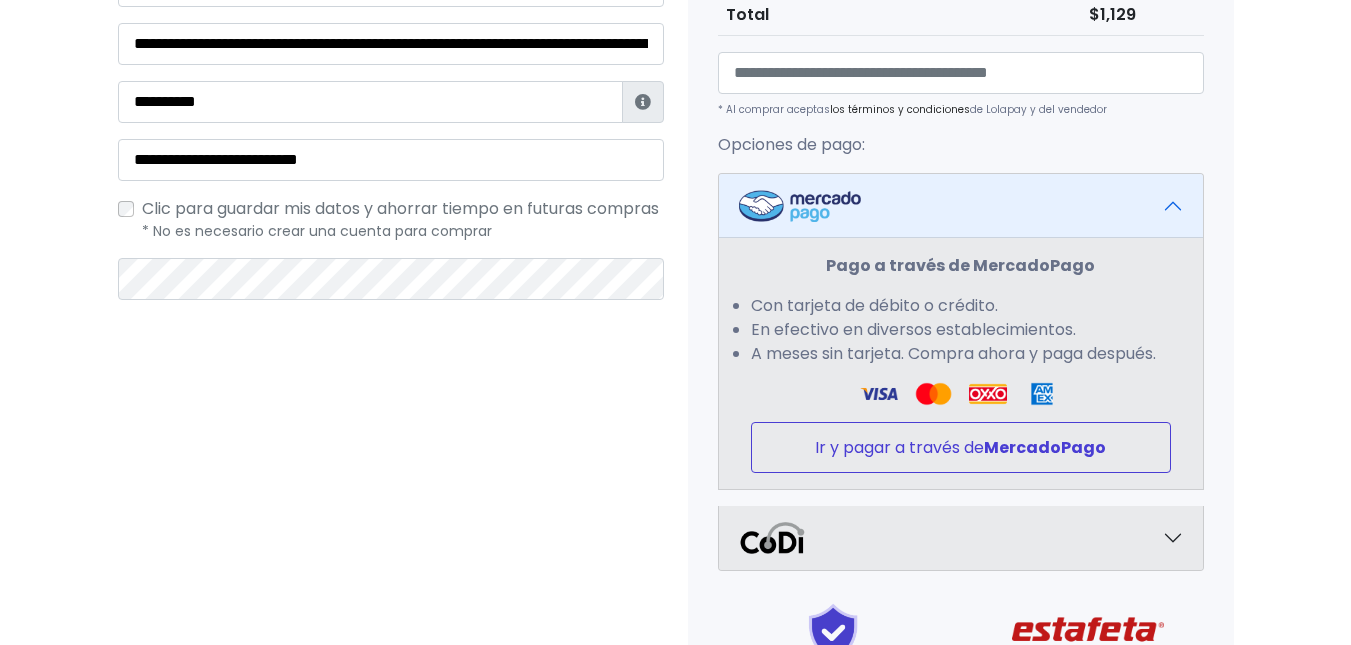 click on "MercadoPago" at bounding box center [1045, 447] 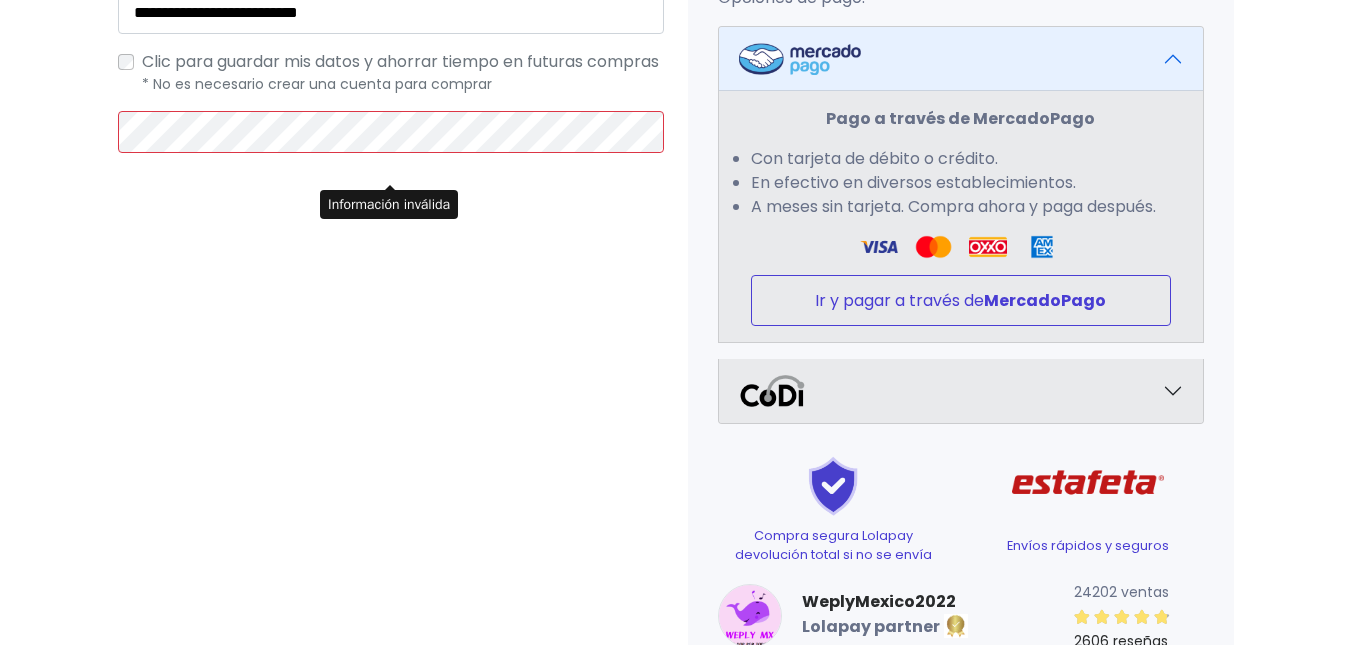 scroll, scrollTop: 918, scrollLeft: 0, axis: vertical 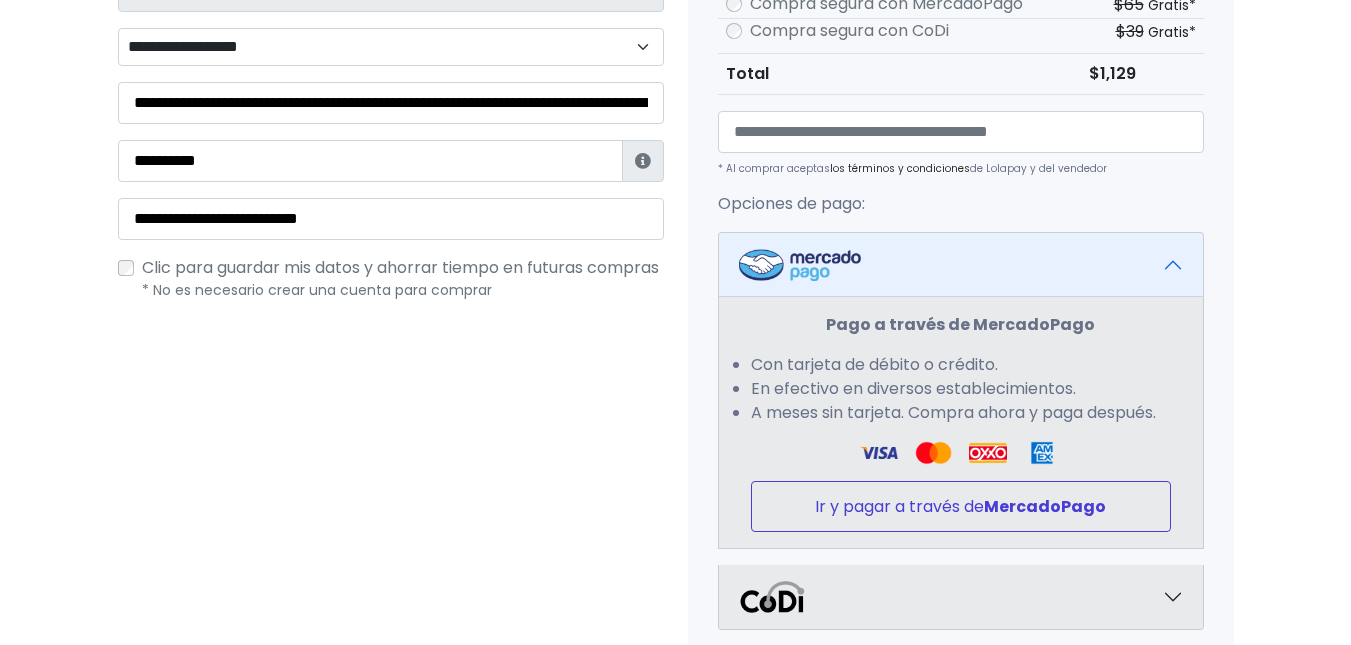 click on "Ir y pagar a través de  MercadoPago" at bounding box center (961, 506) 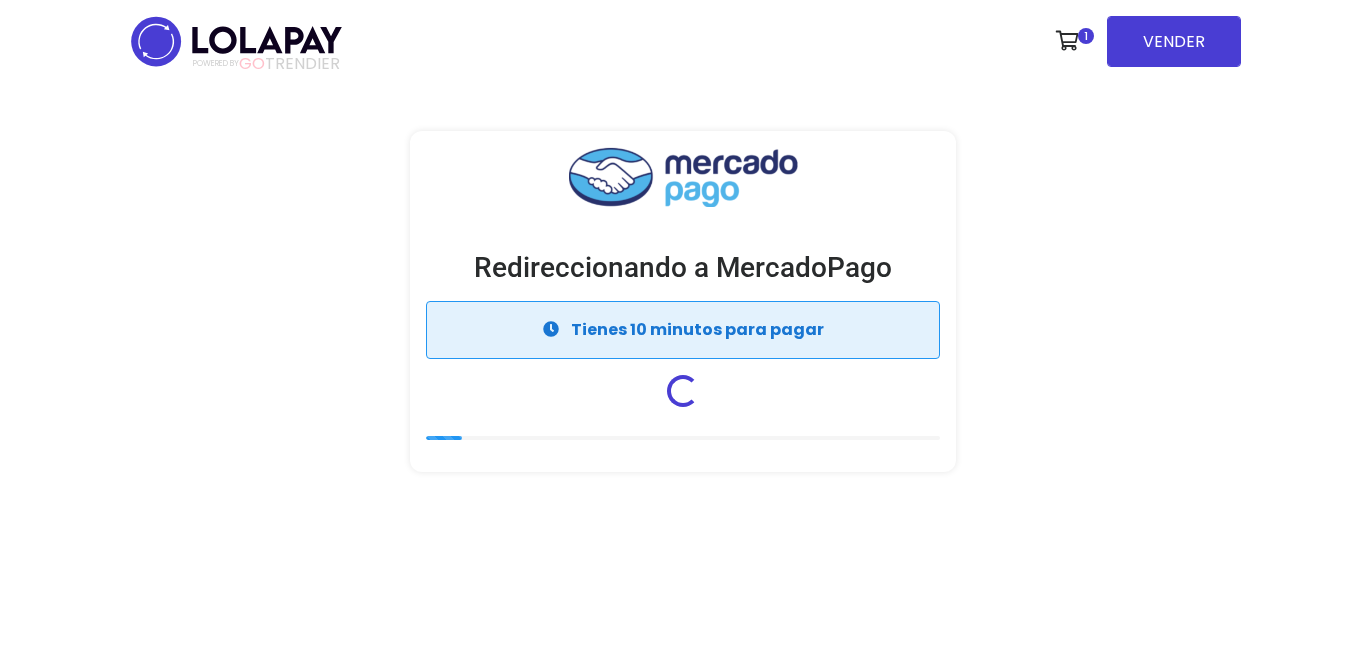 scroll, scrollTop: 0, scrollLeft: 0, axis: both 